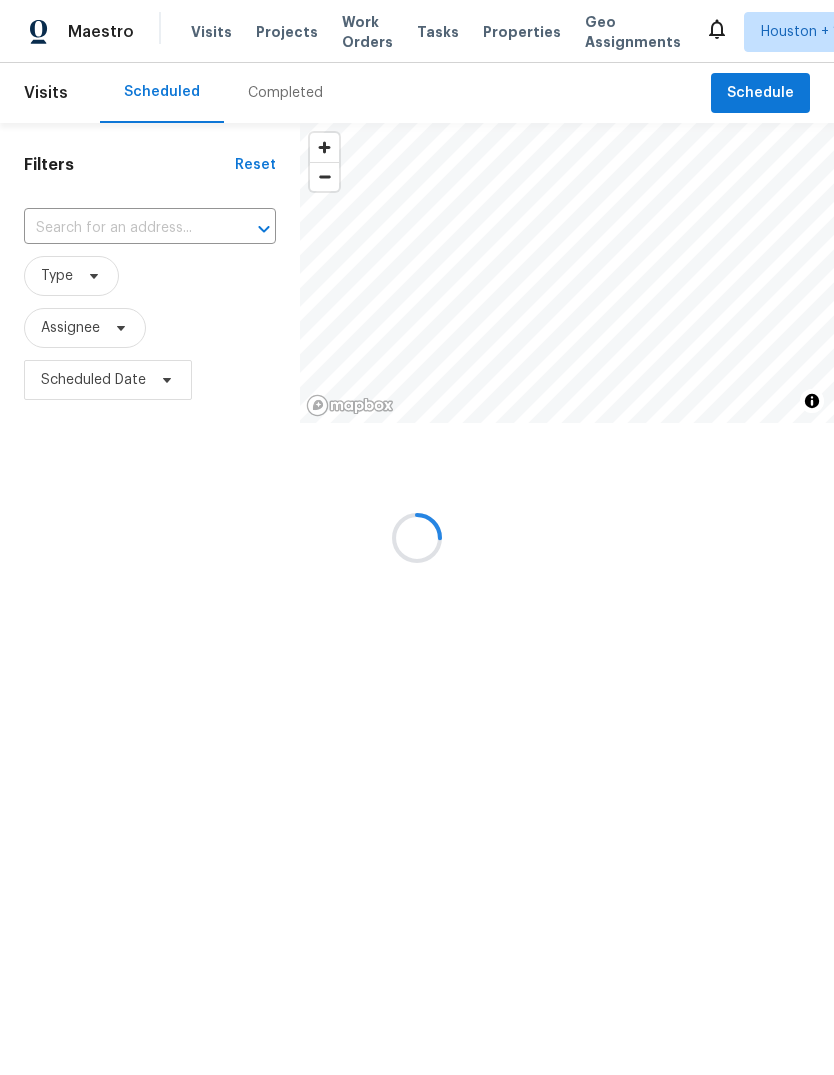 scroll, scrollTop: 0, scrollLeft: 0, axis: both 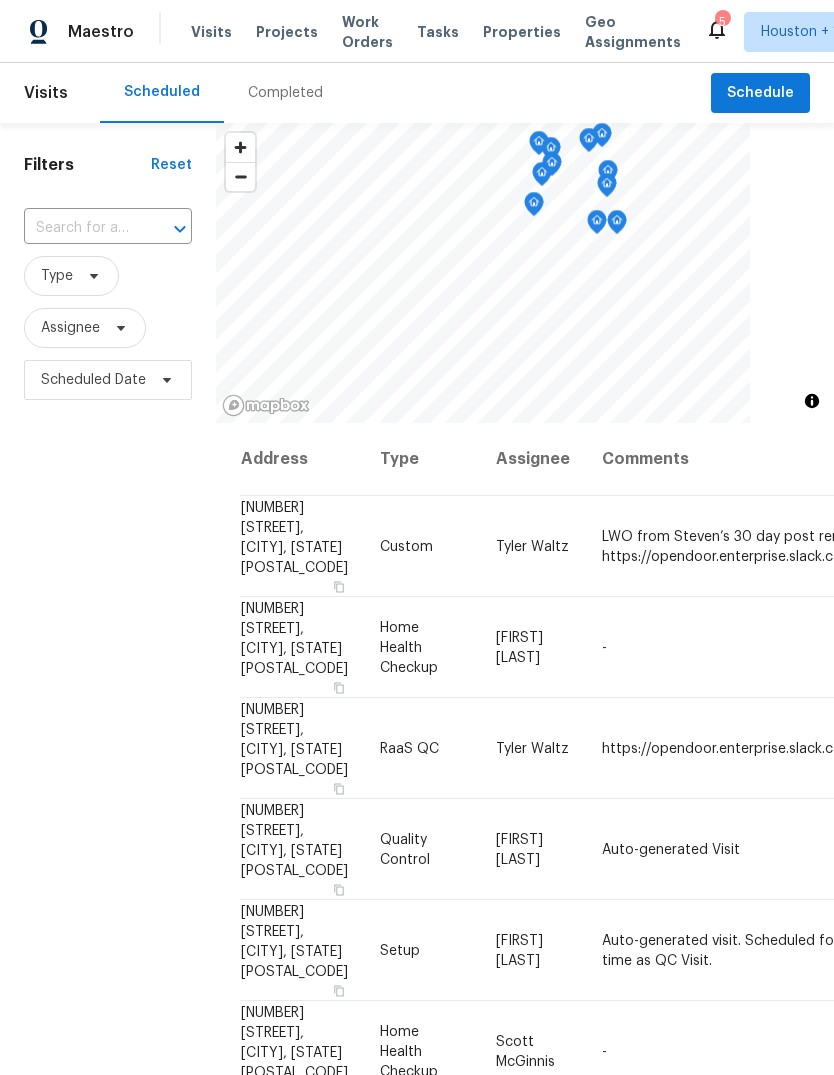 click on "Projects" at bounding box center [287, 32] 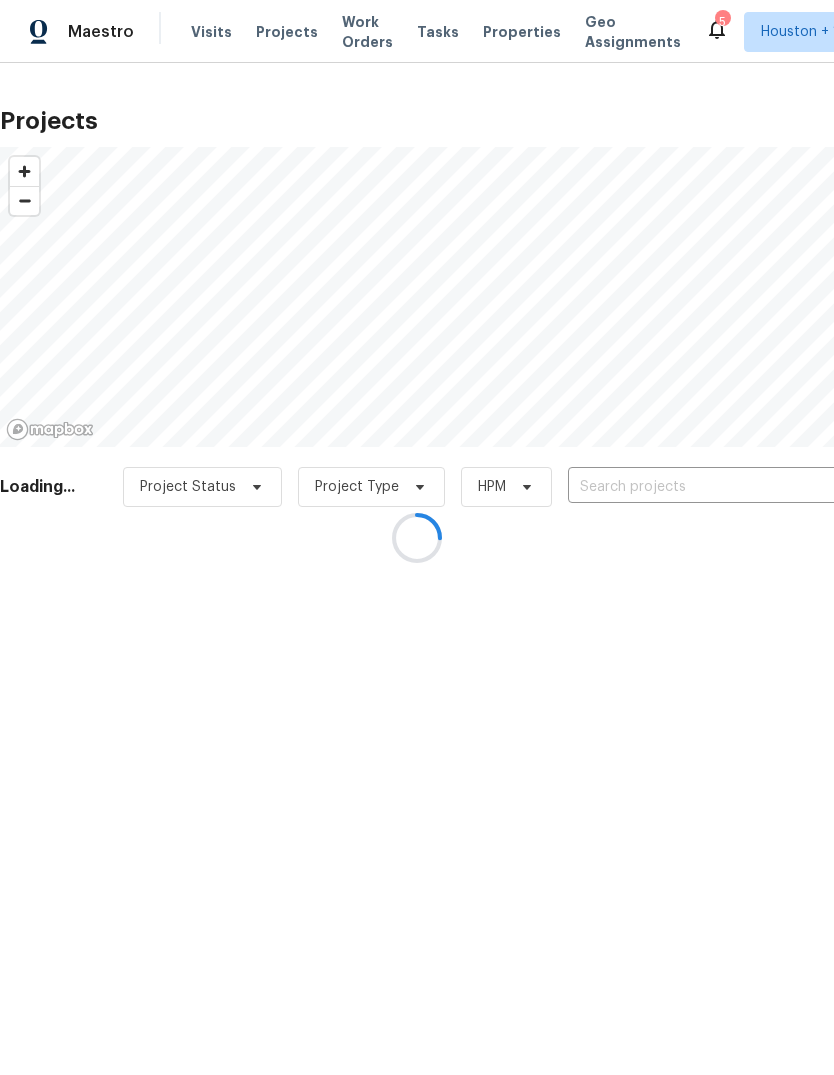 click at bounding box center (417, 537) 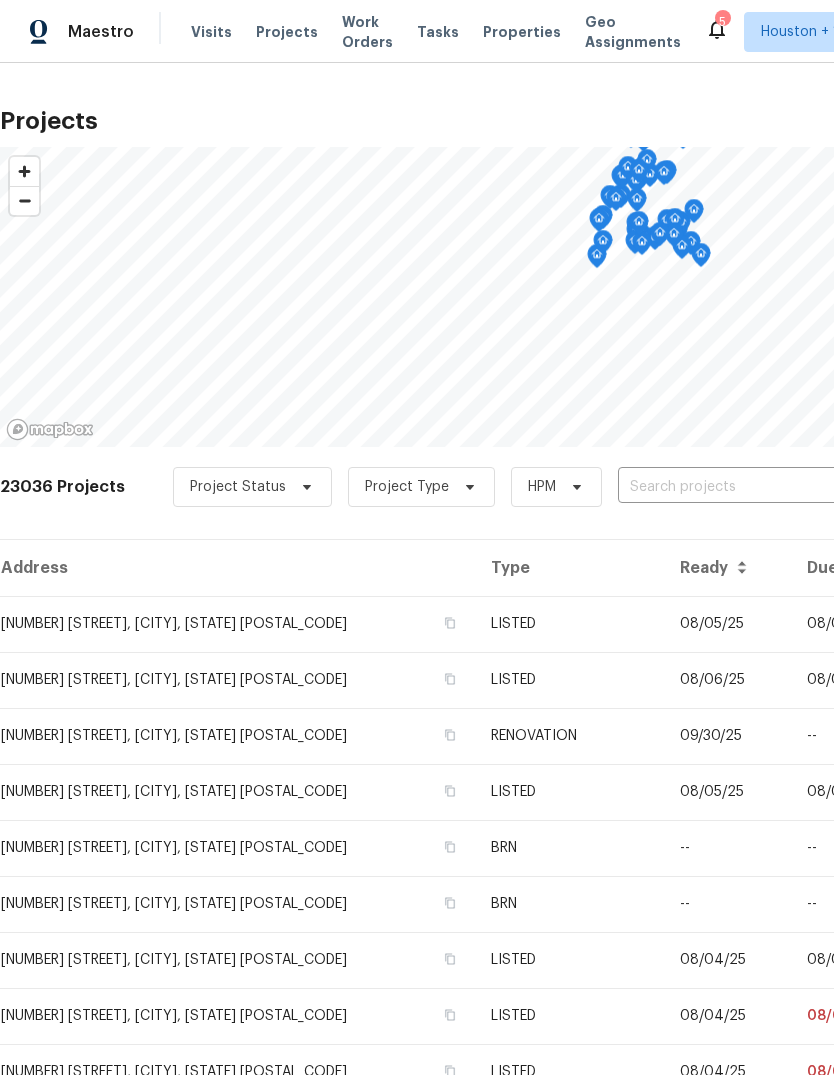 click at bounding box center [732, 487] 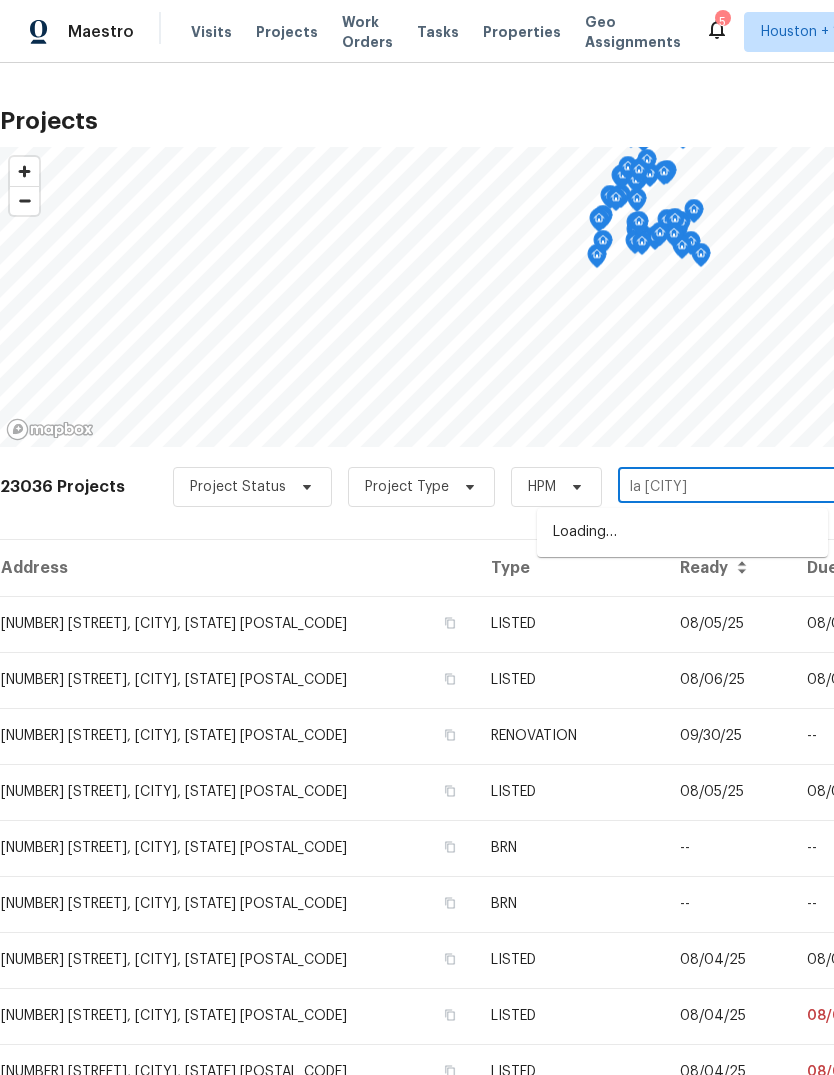 type on "la [CITY]" 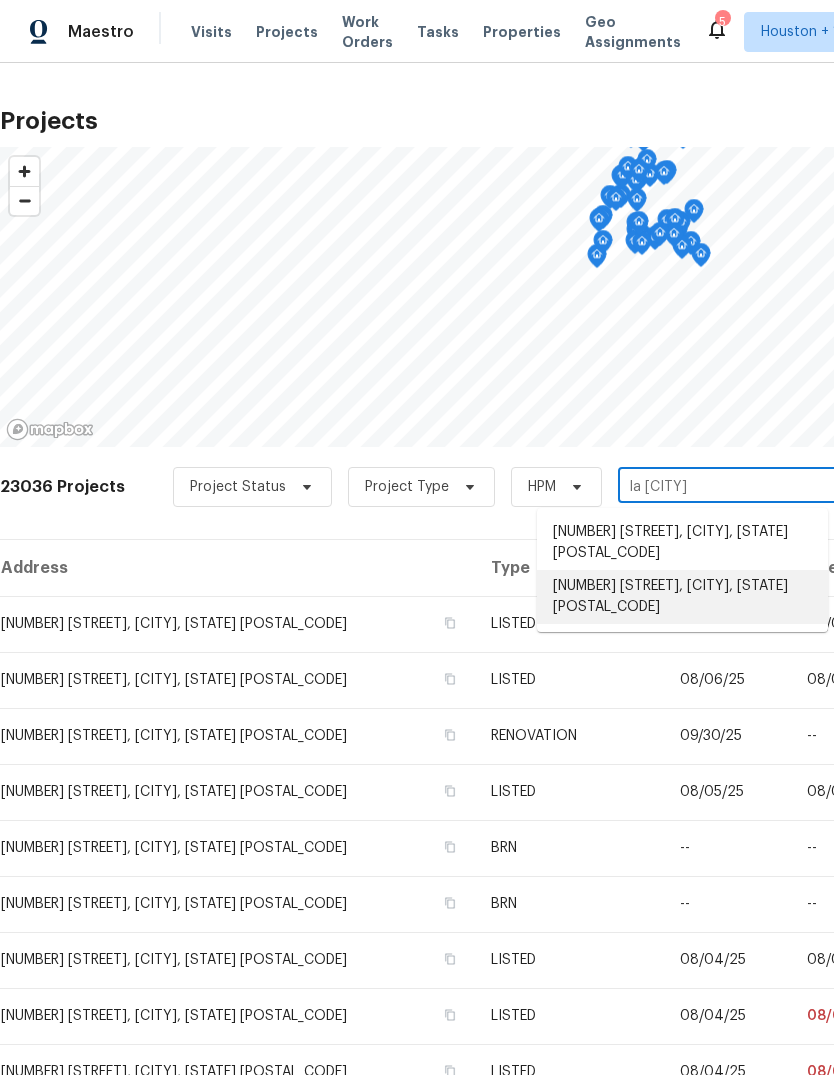 click on "[NUMBER] [STREET], [CITY], [STATE] [POSTAL_CODE]" at bounding box center [682, 597] 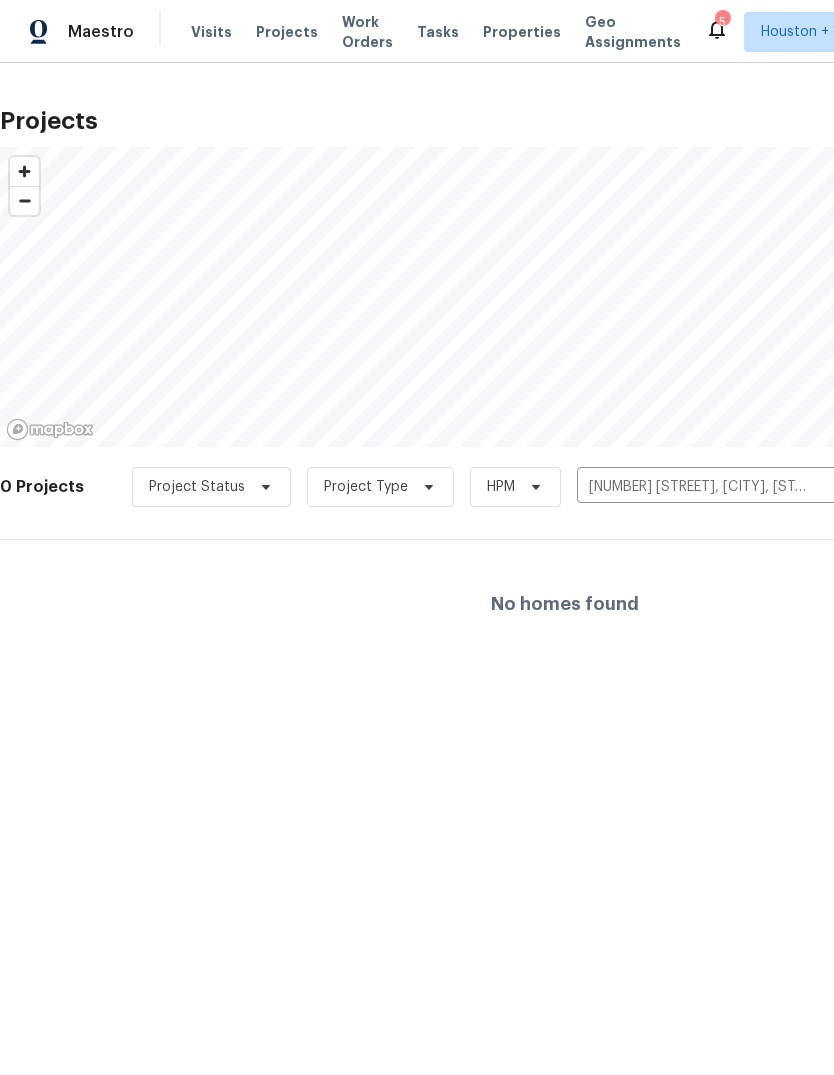 click on "[NUMBER] [STREET], [CITY], [STATE] [POSTAL_CODE]" at bounding box center [691, 487] 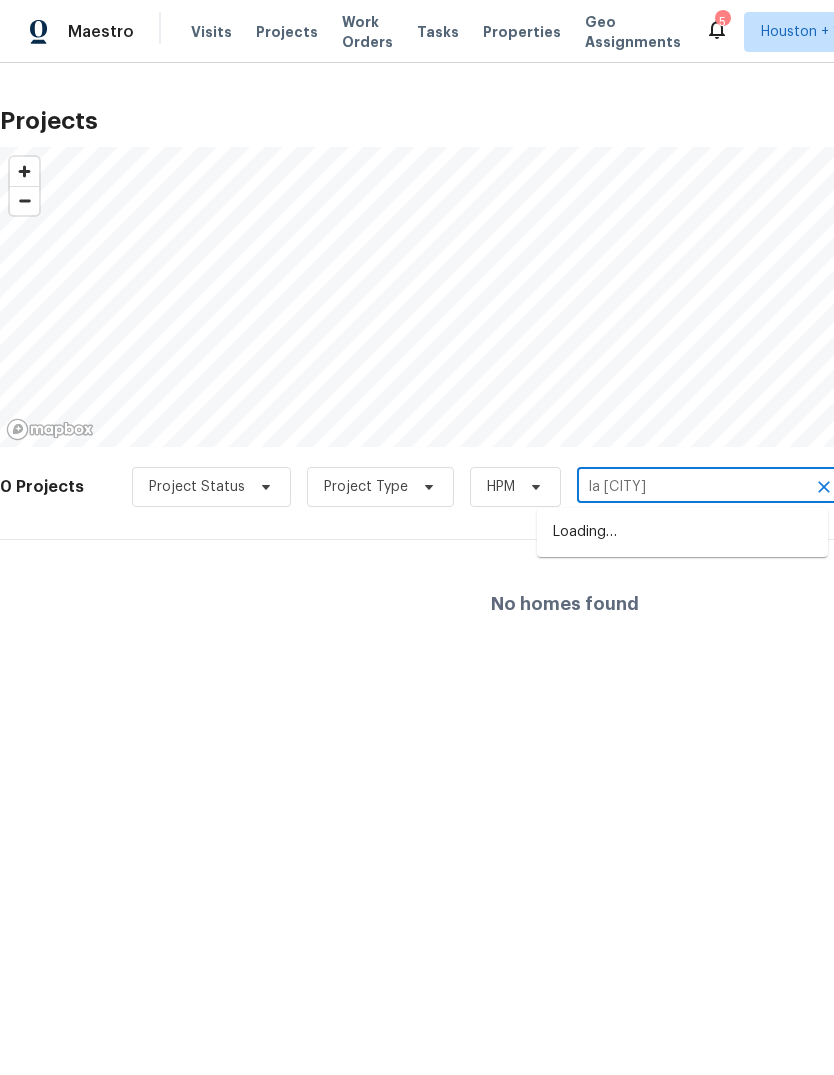 type on "la [CITY]" 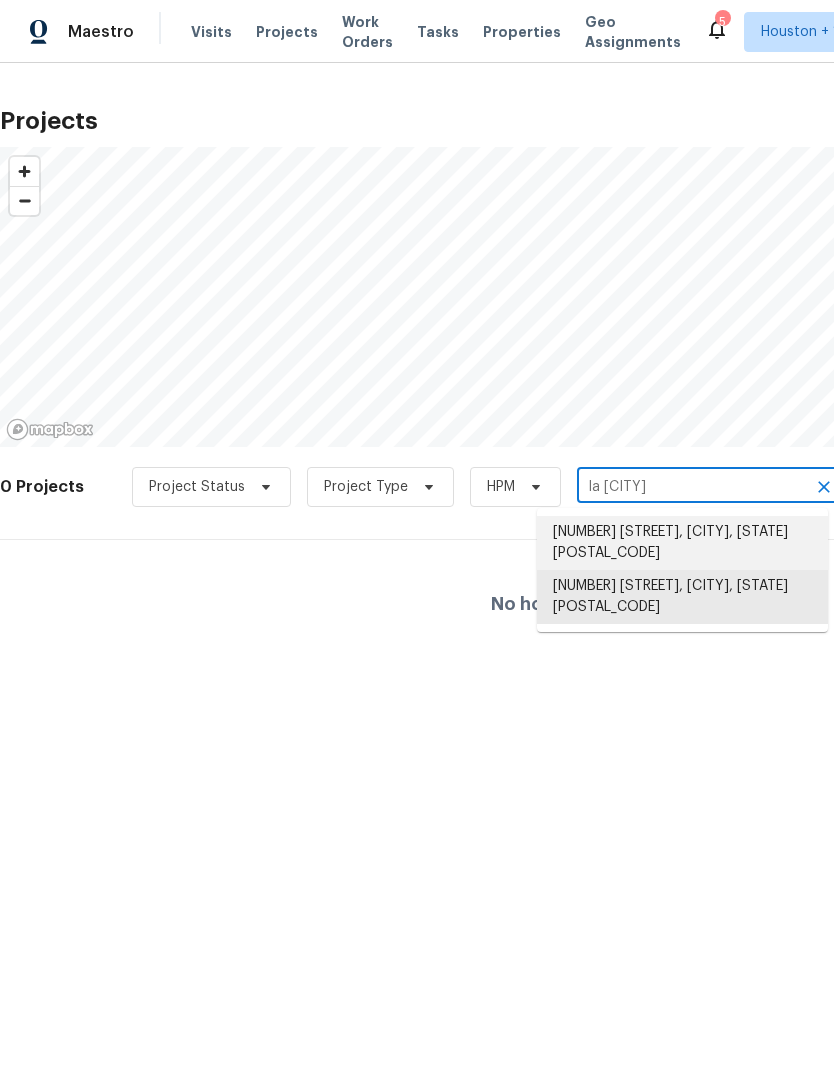 click on "[NUMBER] [STREET], [CITY], [STATE] [POSTAL_CODE]" at bounding box center (682, 543) 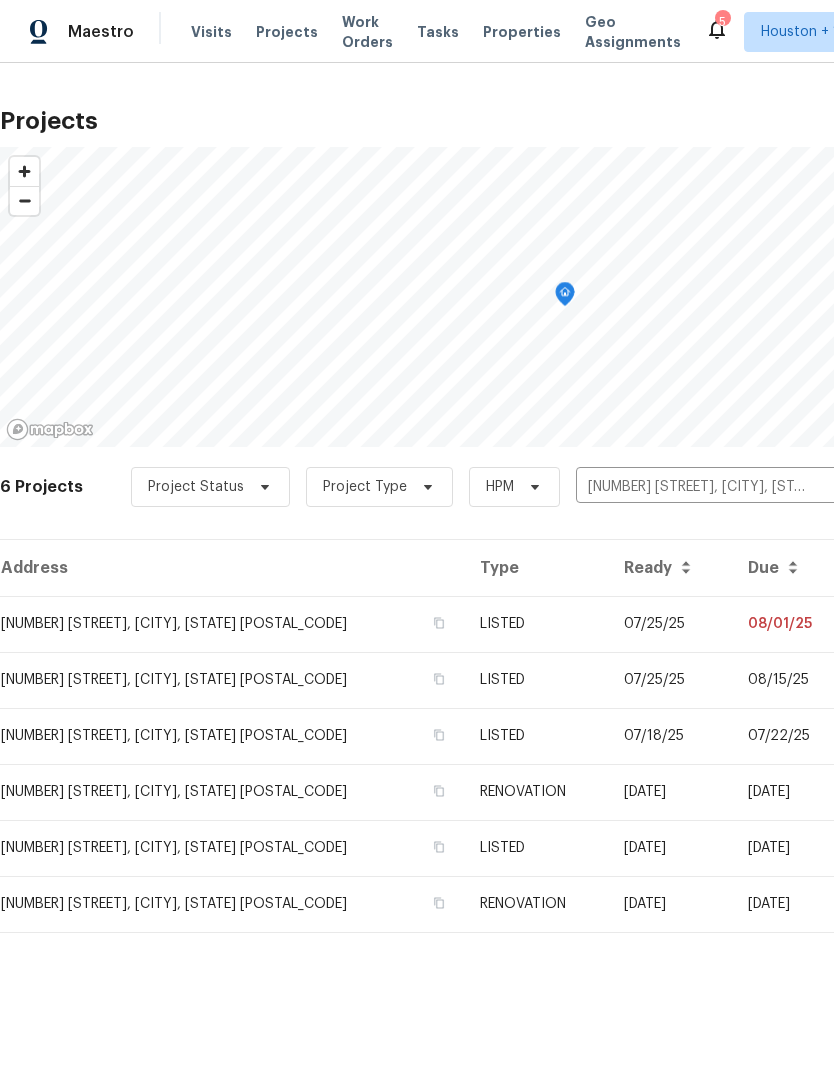 click on "[NUMBER] [STREET], [CITY], [STATE] [POSTAL_CODE]" at bounding box center (232, 624) 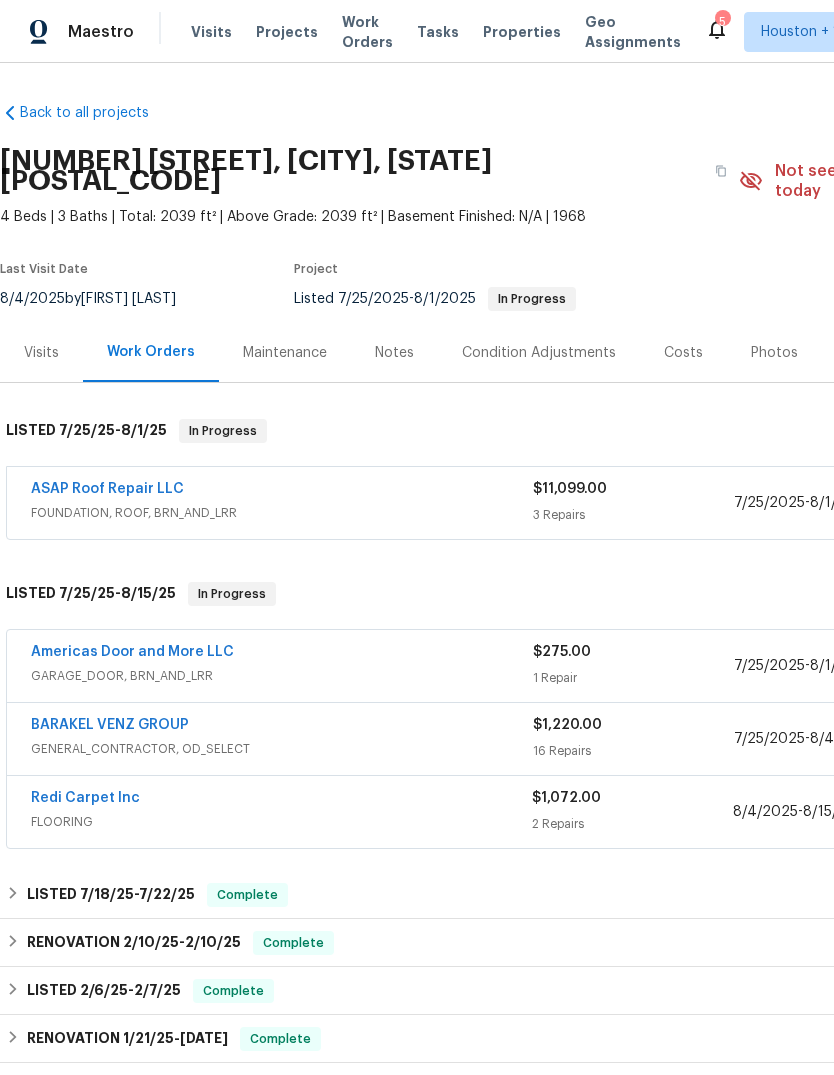 click on "ASAP Roof Repair LLC" at bounding box center (107, 489) 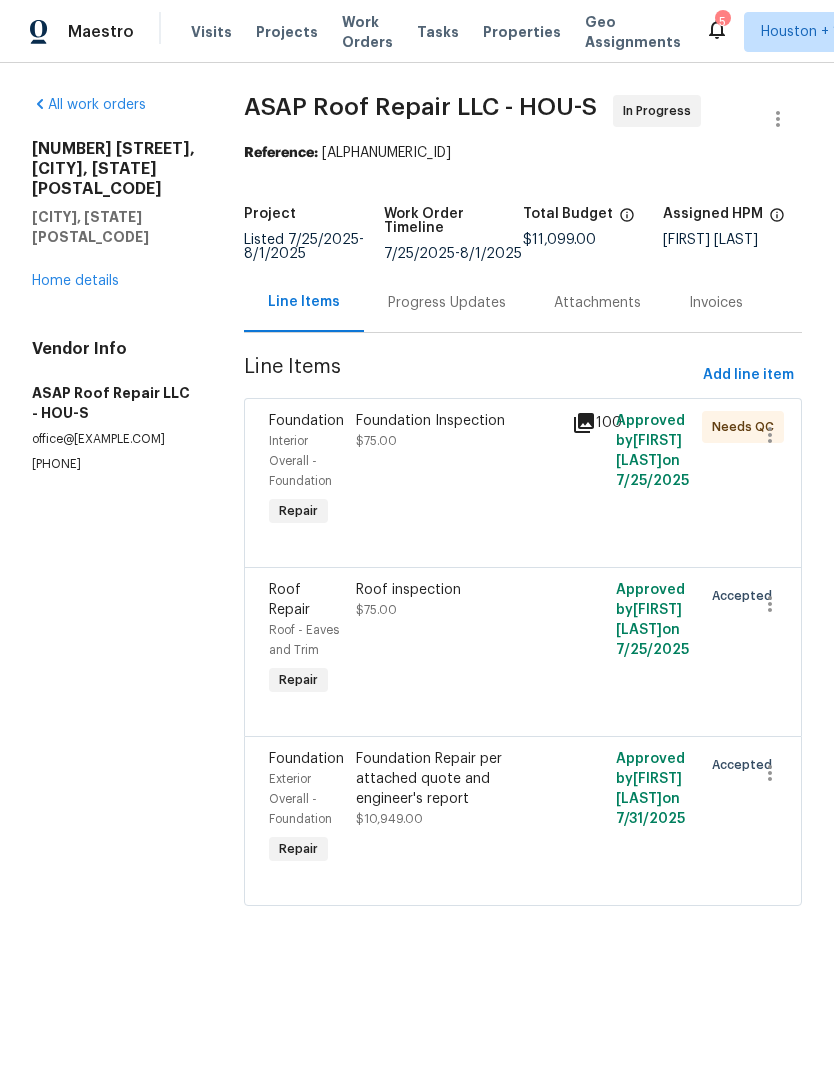 click on "Progress Updates" at bounding box center (447, 302) 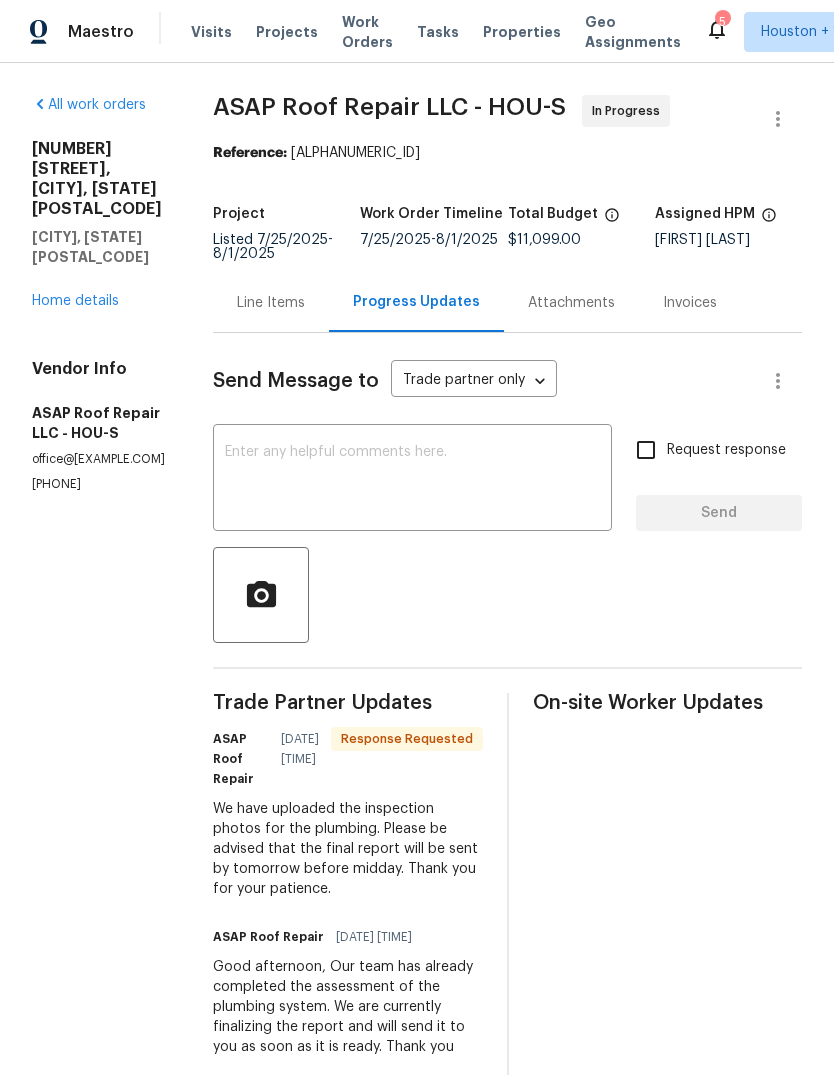 click on "Home details" at bounding box center [75, 301] 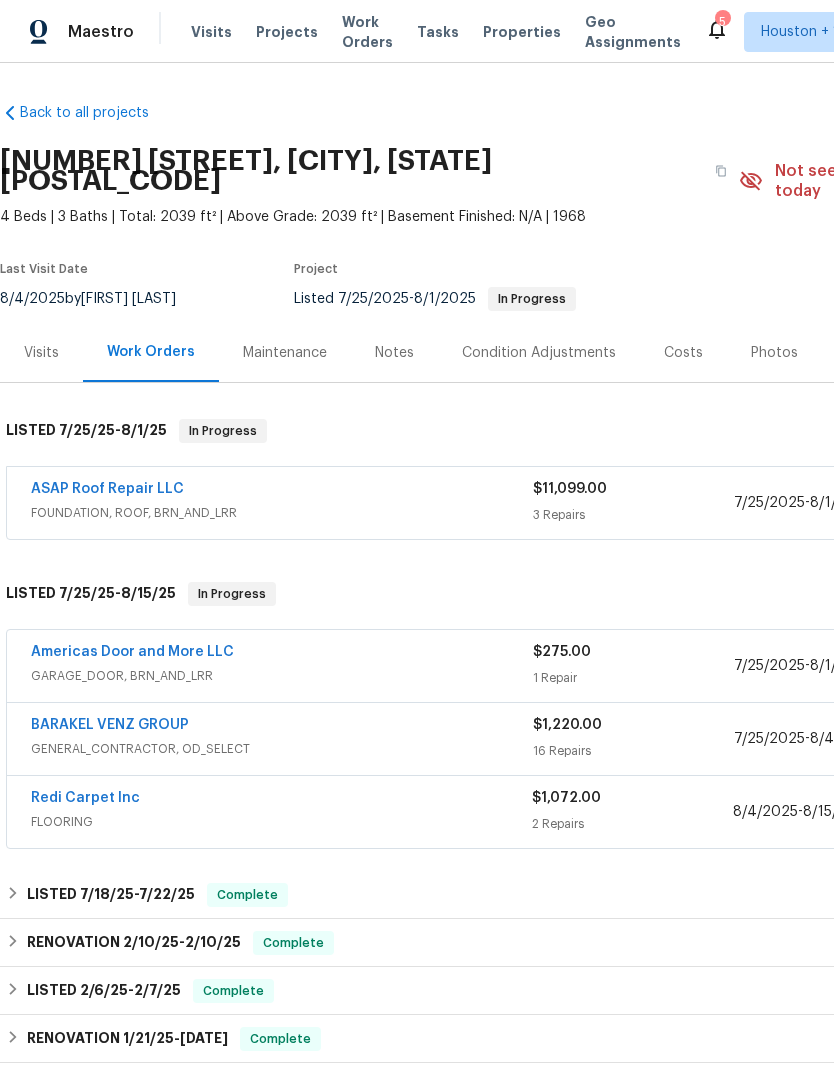 click on "Projects" at bounding box center [287, 32] 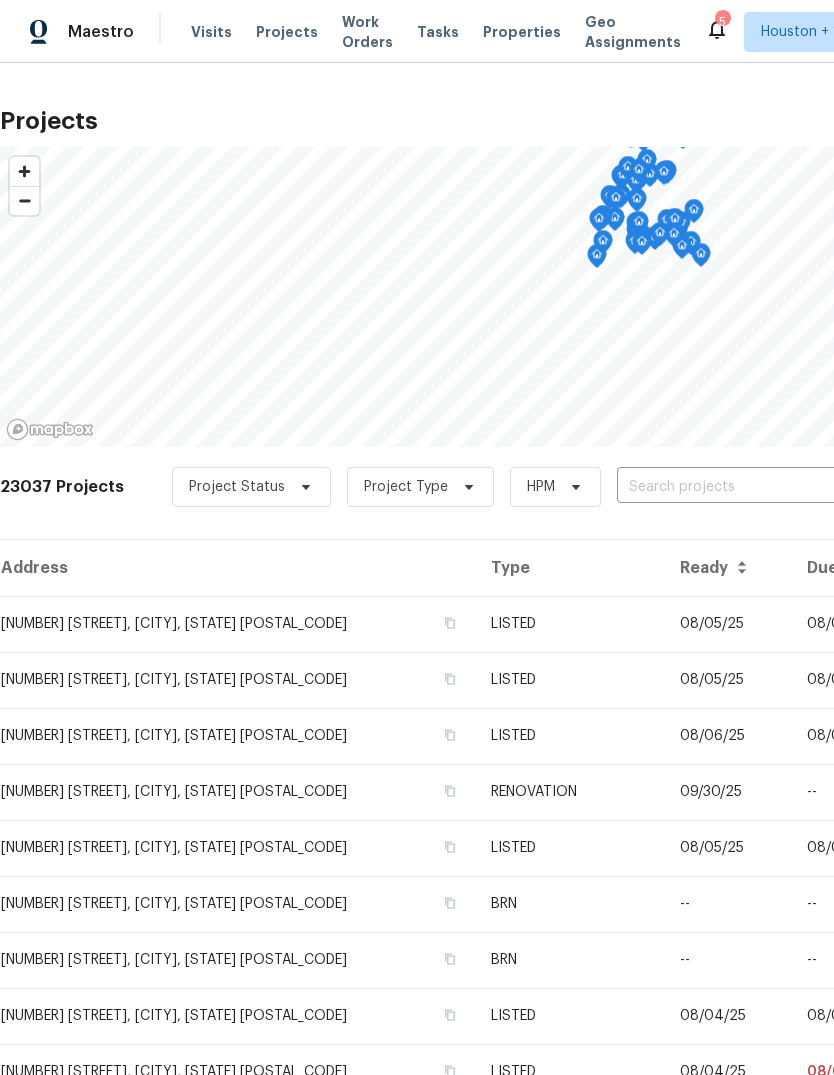 click at bounding box center [731, 487] 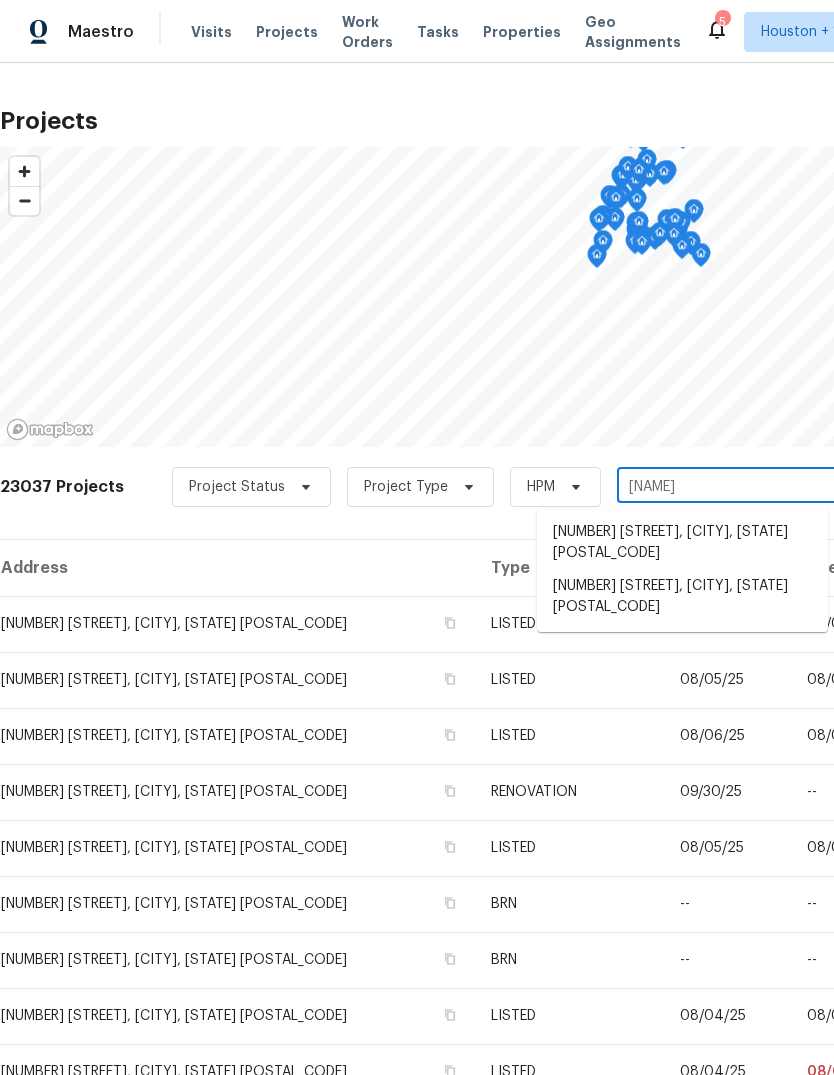 type on "[NAME]" 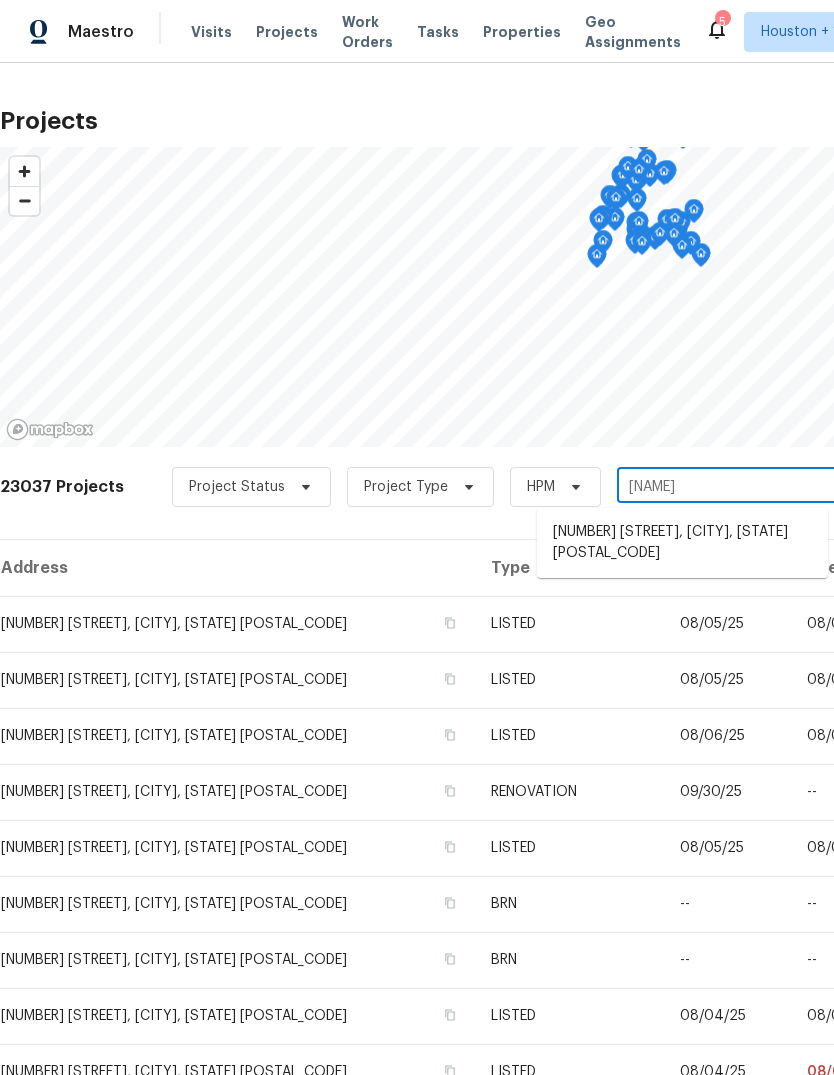 click on "[NUMBER] [STREET], [CITY], [STATE] [POSTAL_CODE]" at bounding box center (682, 543) 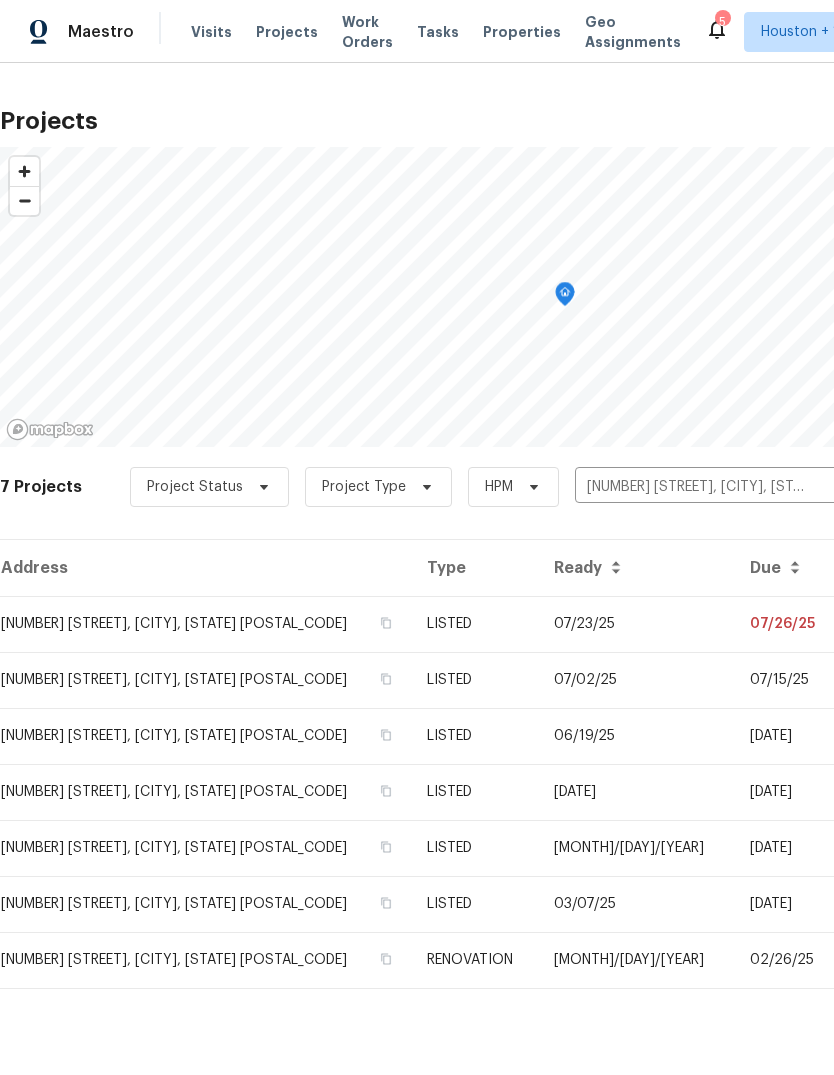 click on "07/26/25" at bounding box center (786, 624) 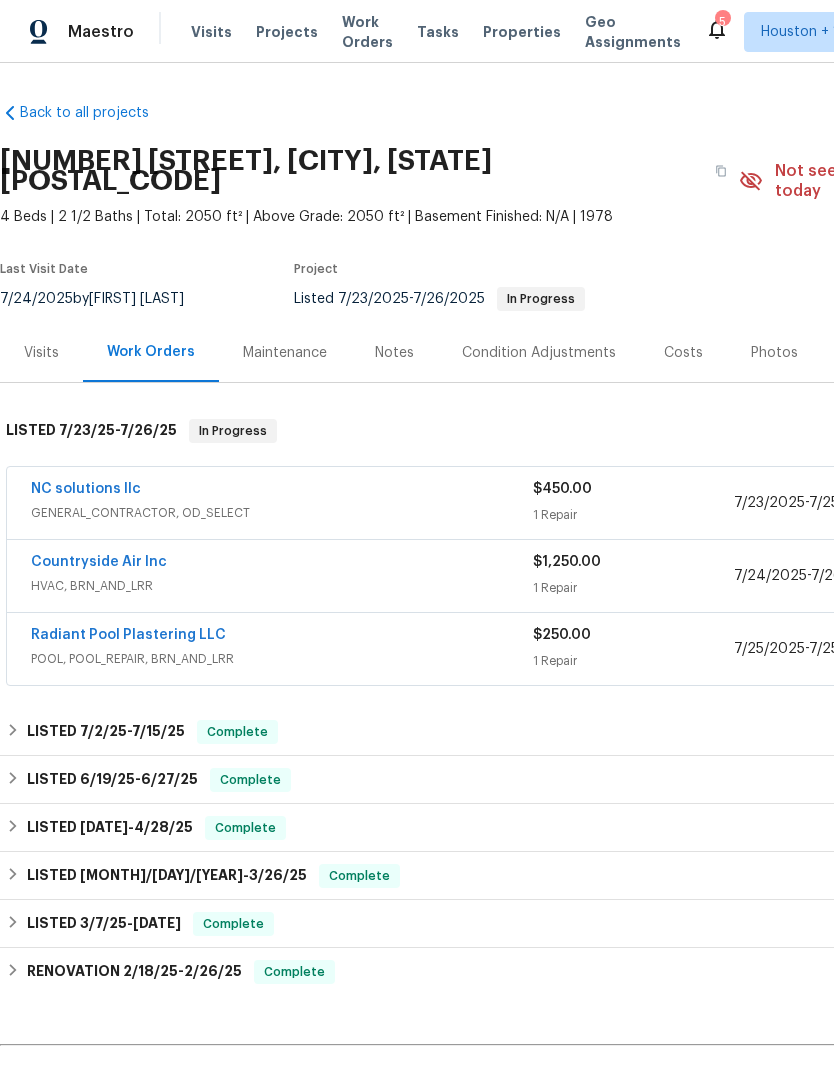 click on "Countryside Air Inc" at bounding box center [99, 562] 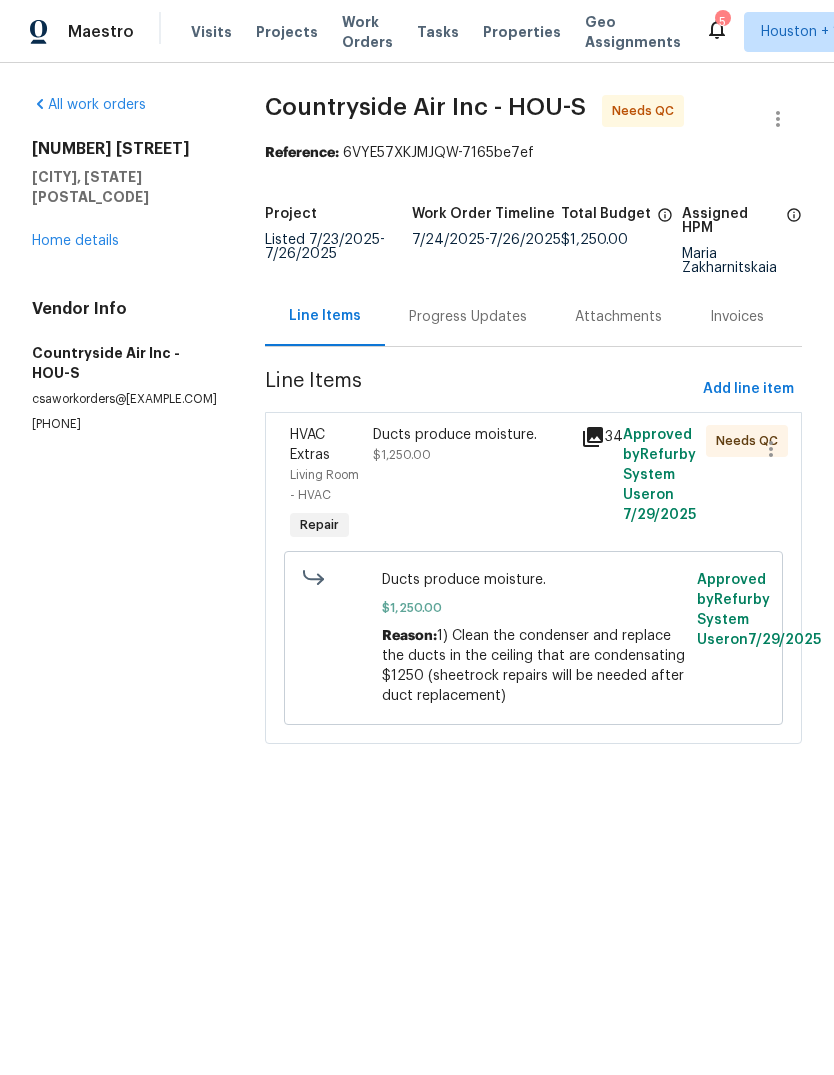 click on "Progress Updates" at bounding box center [468, 316] 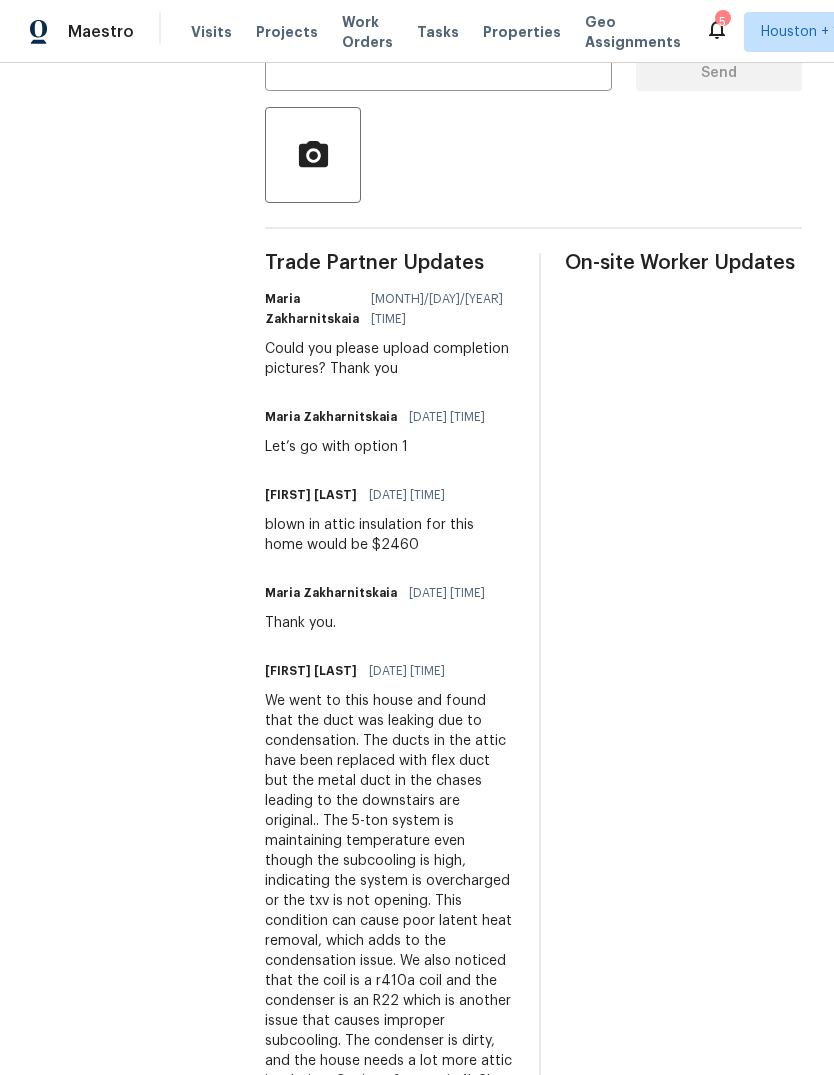 scroll, scrollTop: 95, scrollLeft: 0, axis: vertical 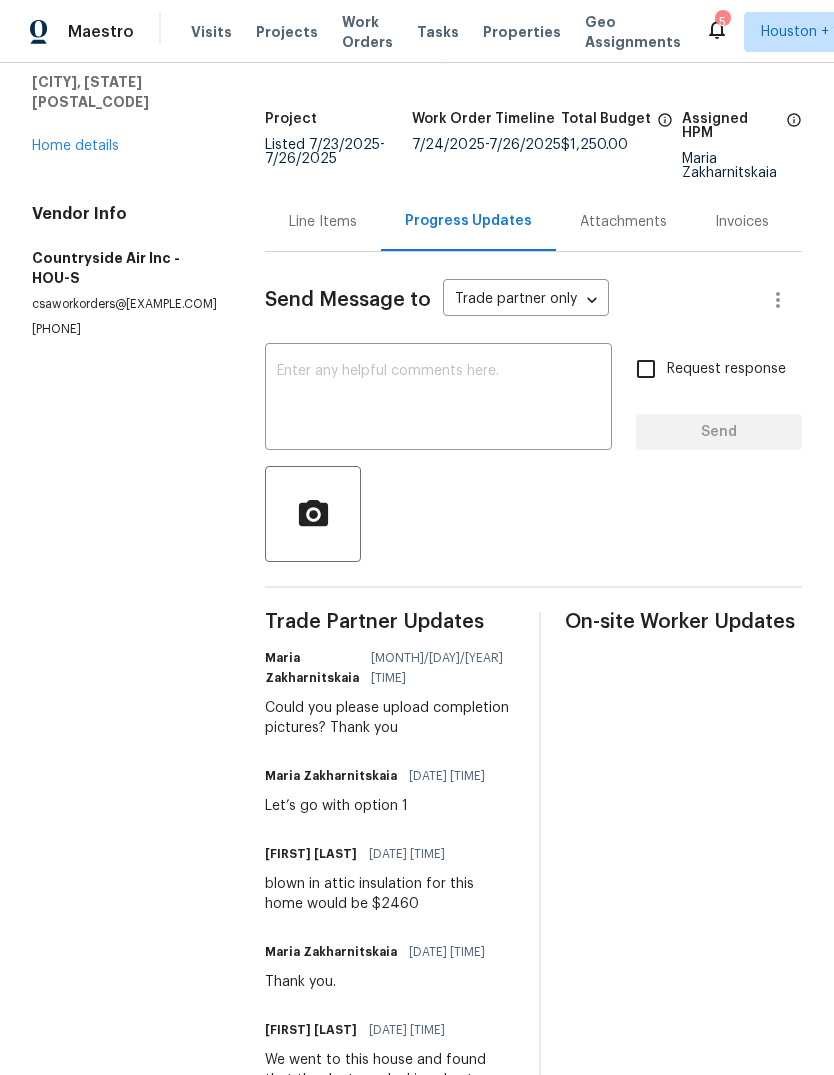click on "Line Items" at bounding box center [323, 222] 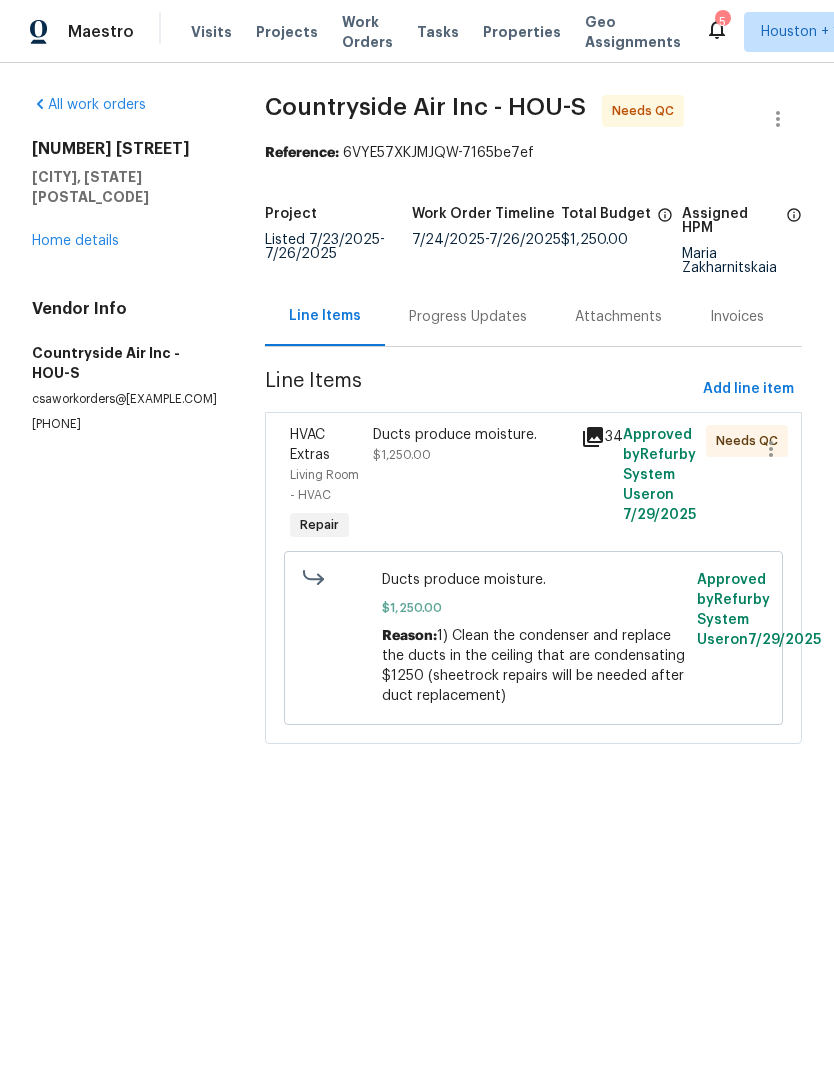 scroll, scrollTop: 0, scrollLeft: 0, axis: both 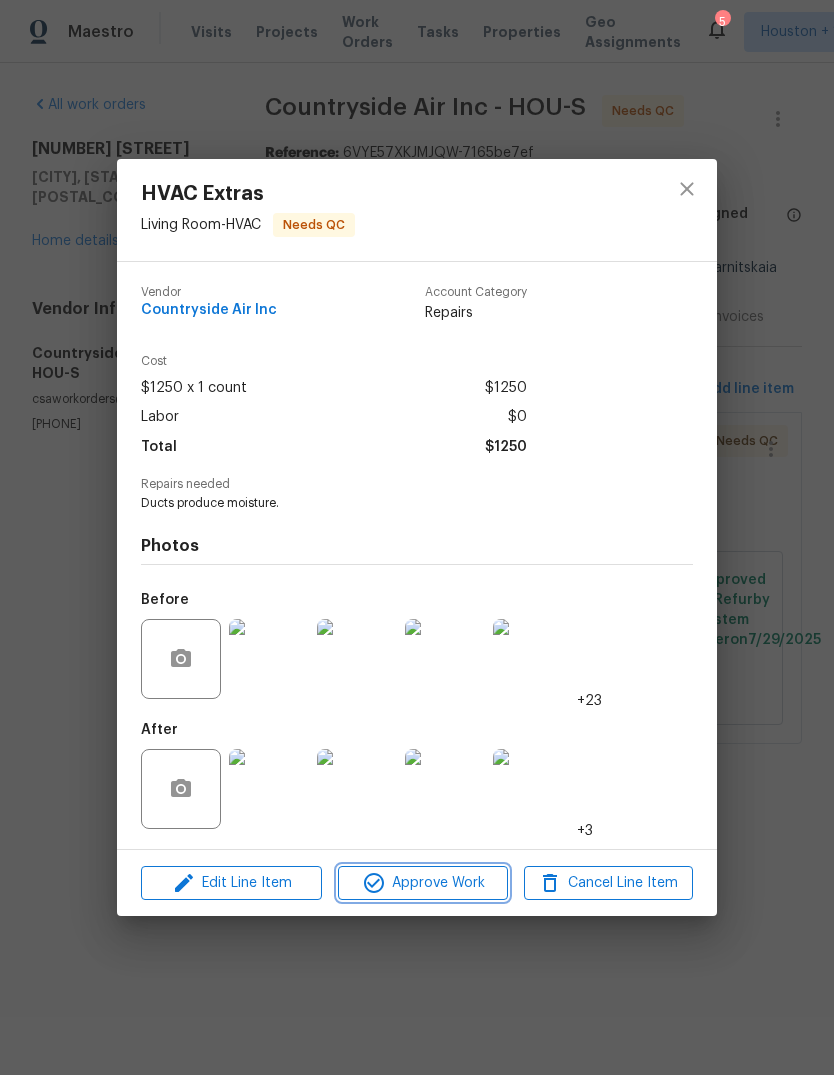 click on "Approve Work" at bounding box center (422, 883) 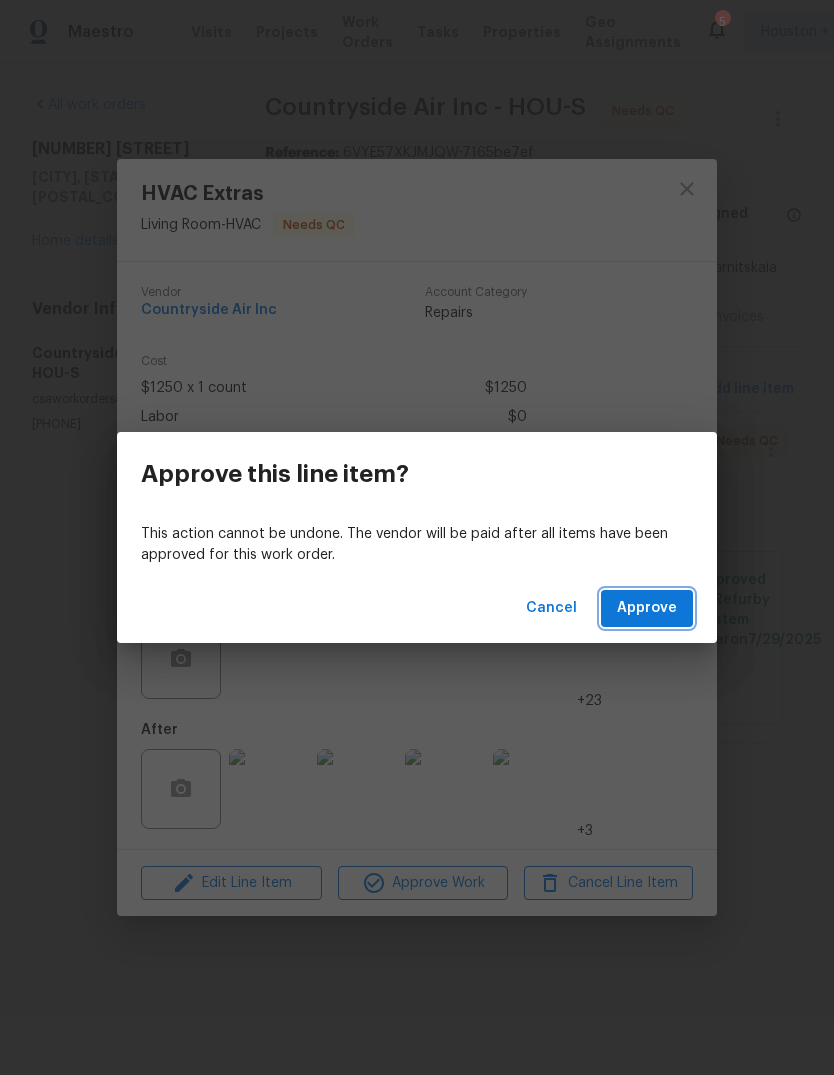 click on "Approve" at bounding box center [647, 608] 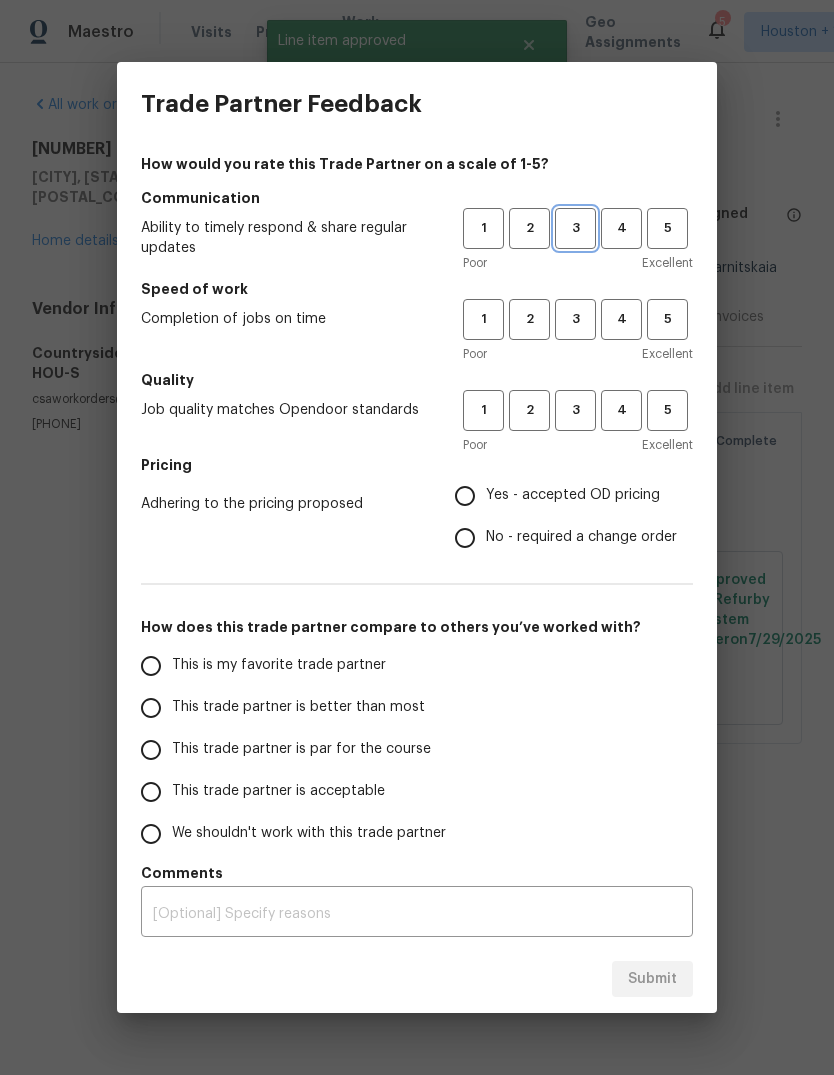 click on "3" at bounding box center [575, 228] 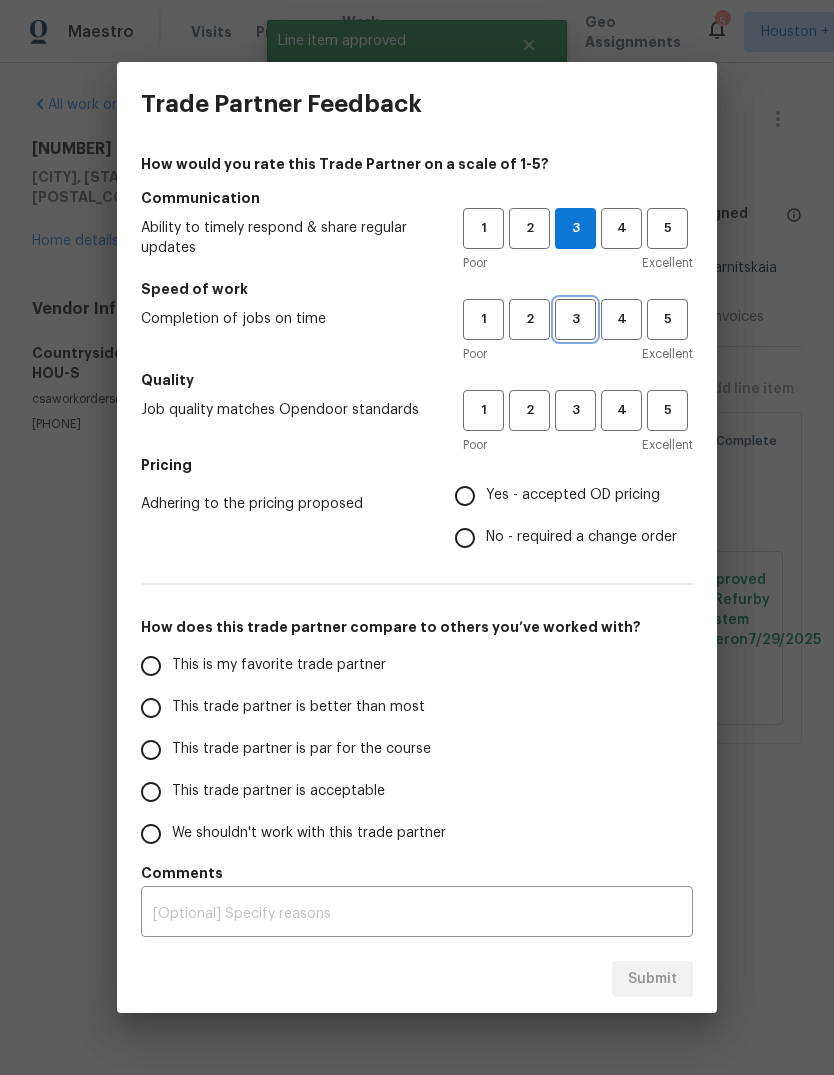 click on "3" at bounding box center [575, 319] 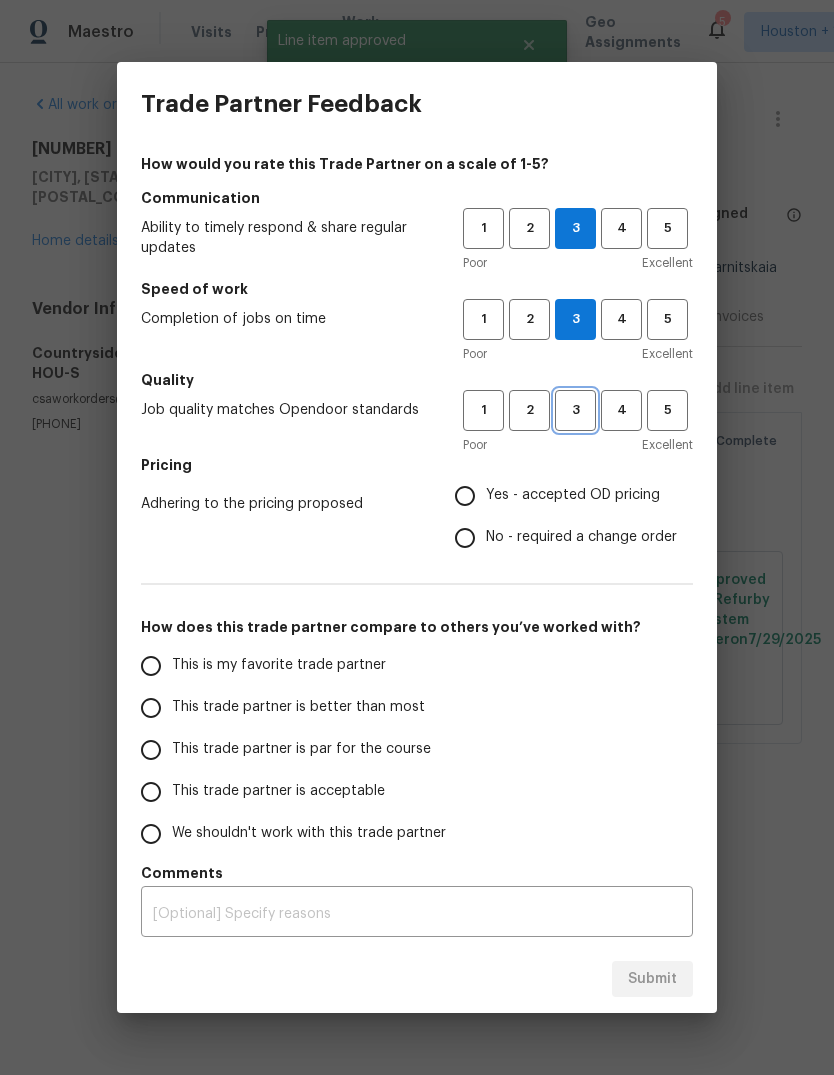 click on "3" at bounding box center (575, 410) 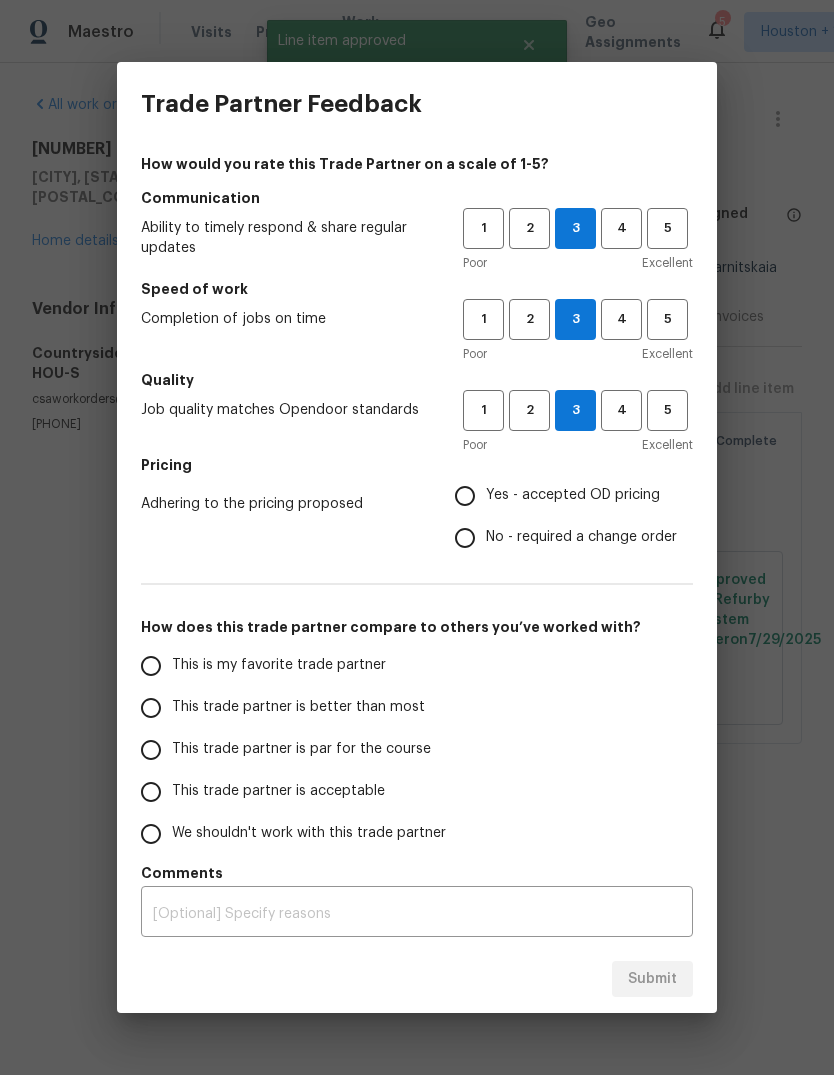 click on "Yes - accepted OD pricing" at bounding box center (465, 496) 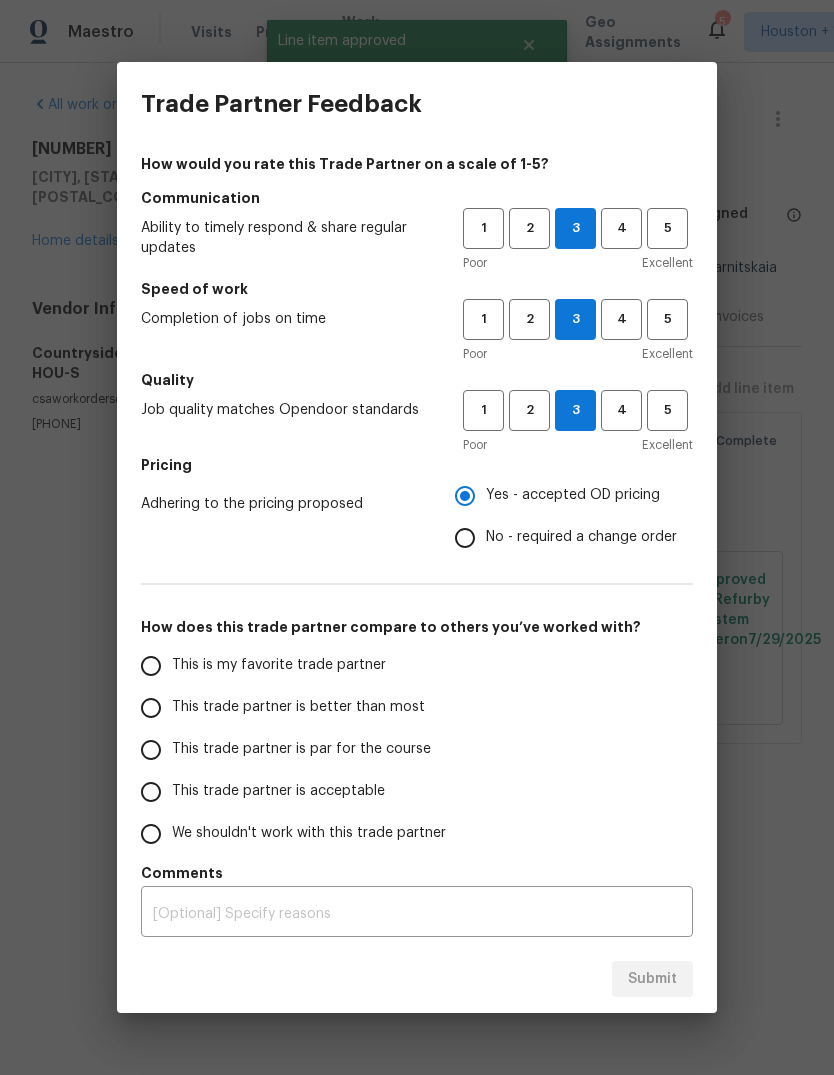 click on "This trade partner is par for the course" at bounding box center (288, 750) 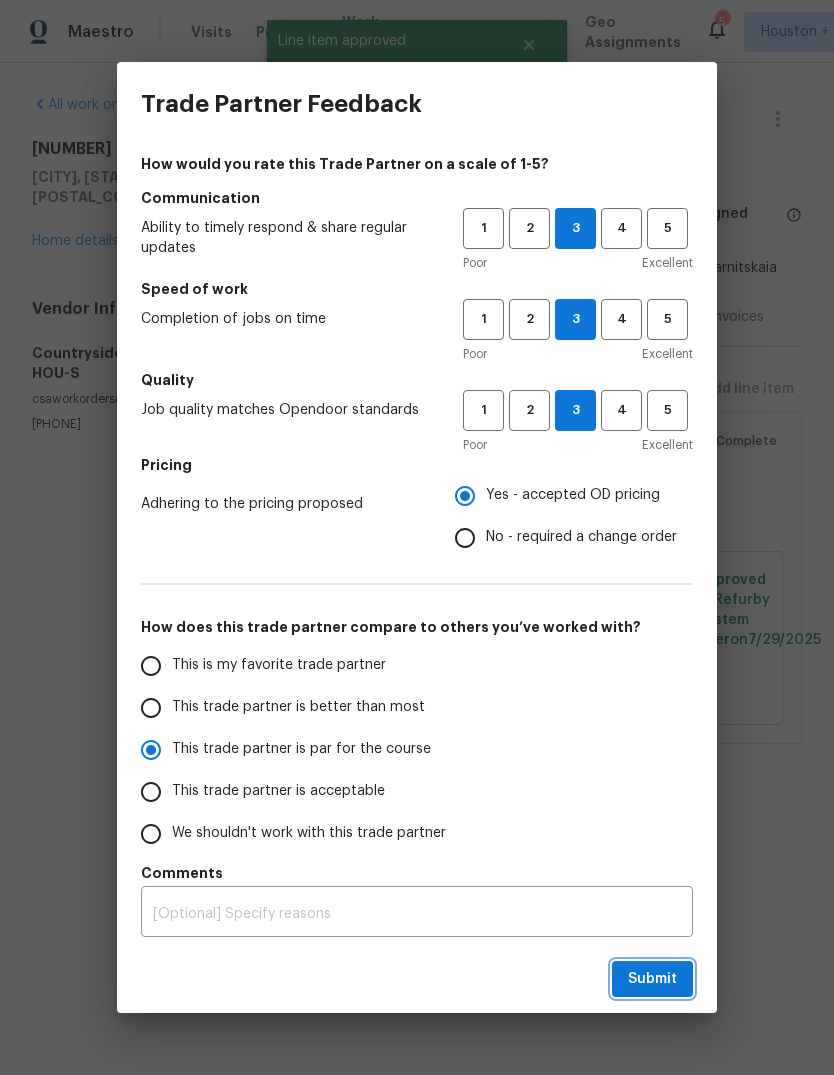 click on "Submit" at bounding box center (652, 979) 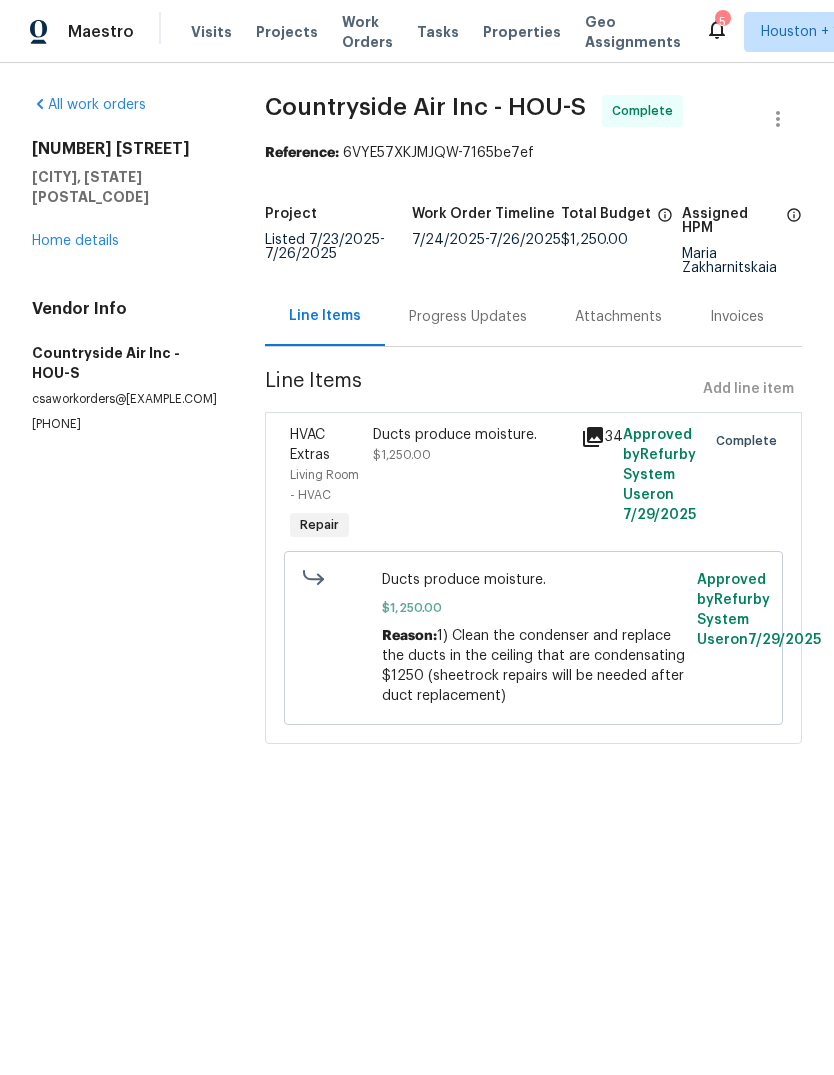 click on "Home details" at bounding box center (75, 241) 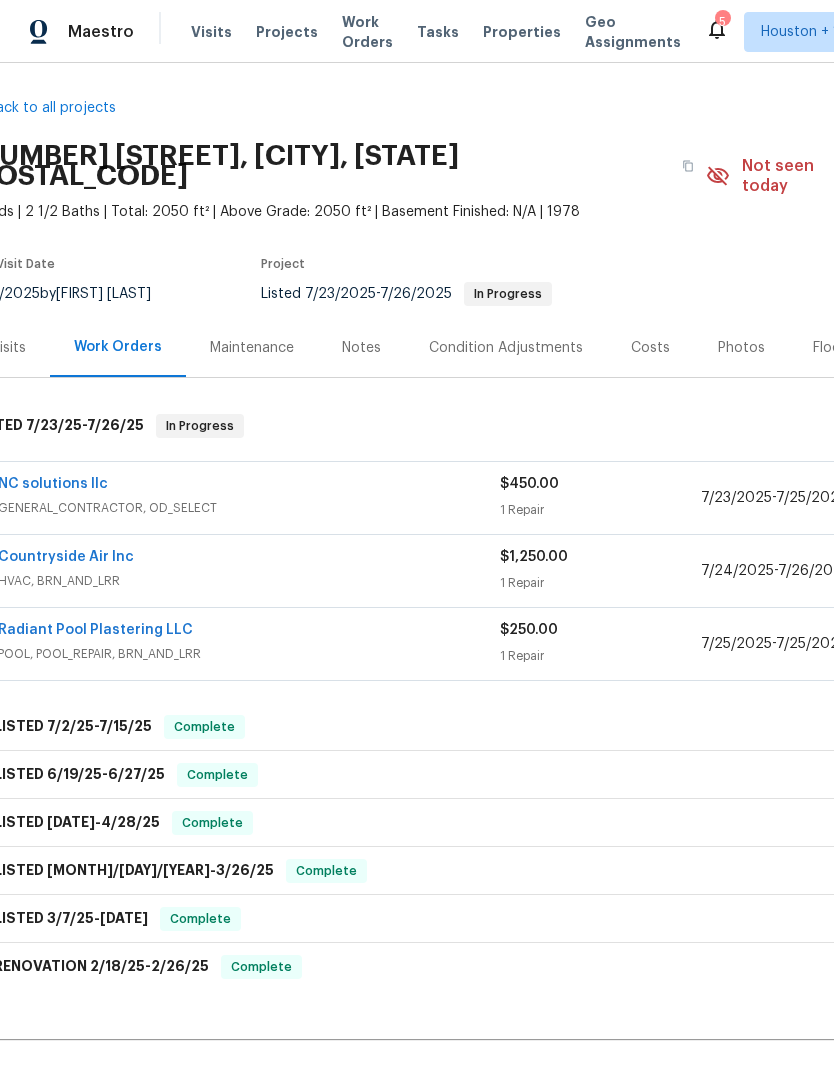 scroll, scrollTop: 6, scrollLeft: 29, axis: both 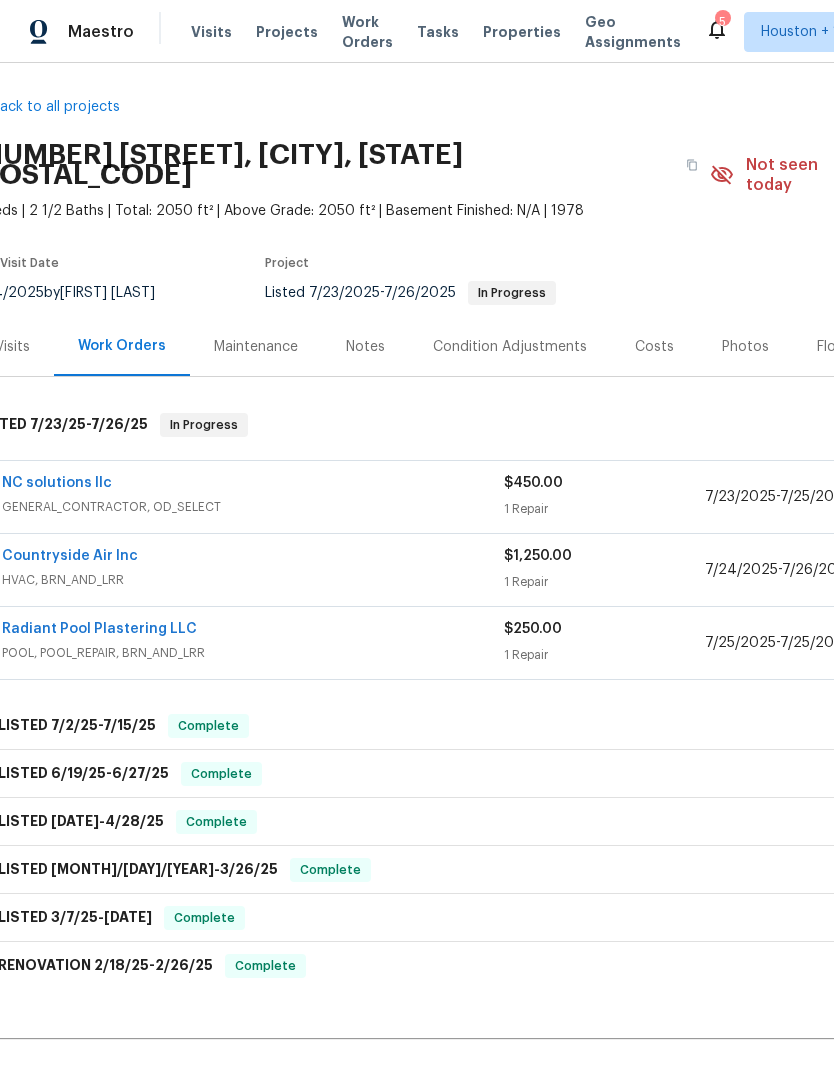 click on "NC solutions llc" at bounding box center (57, 483) 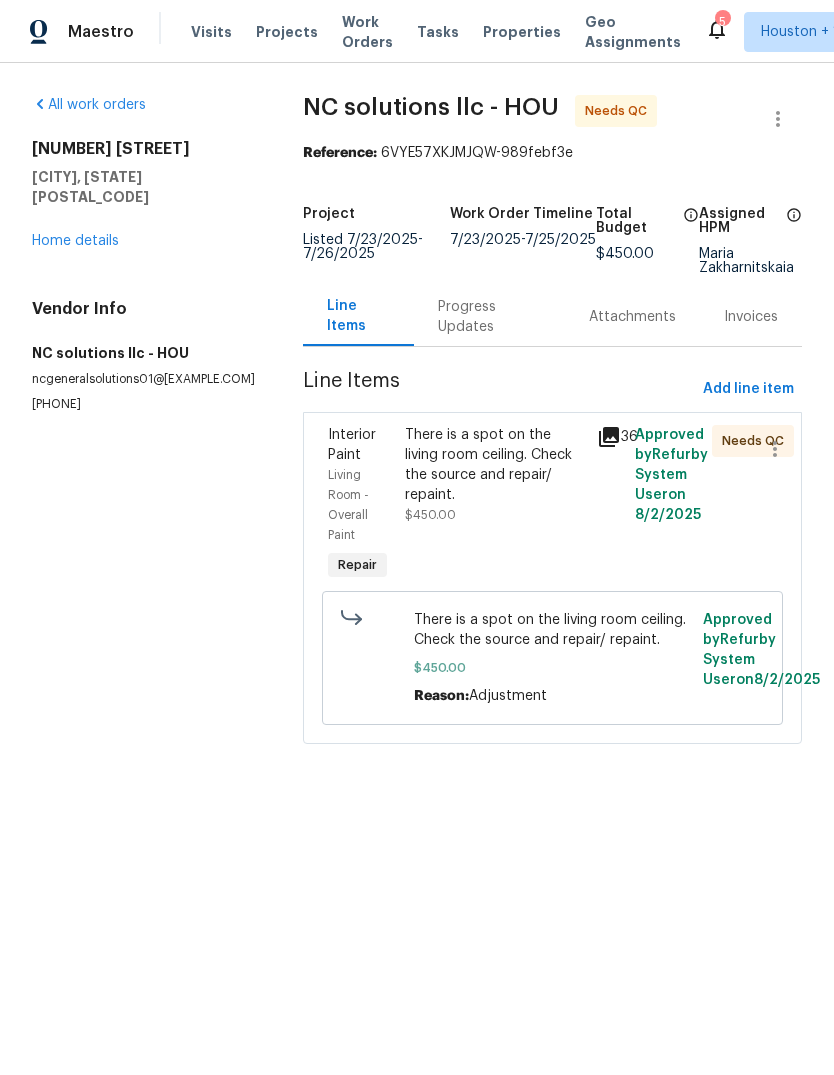 click on "Progress Updates" at bounding box center (489, 316) 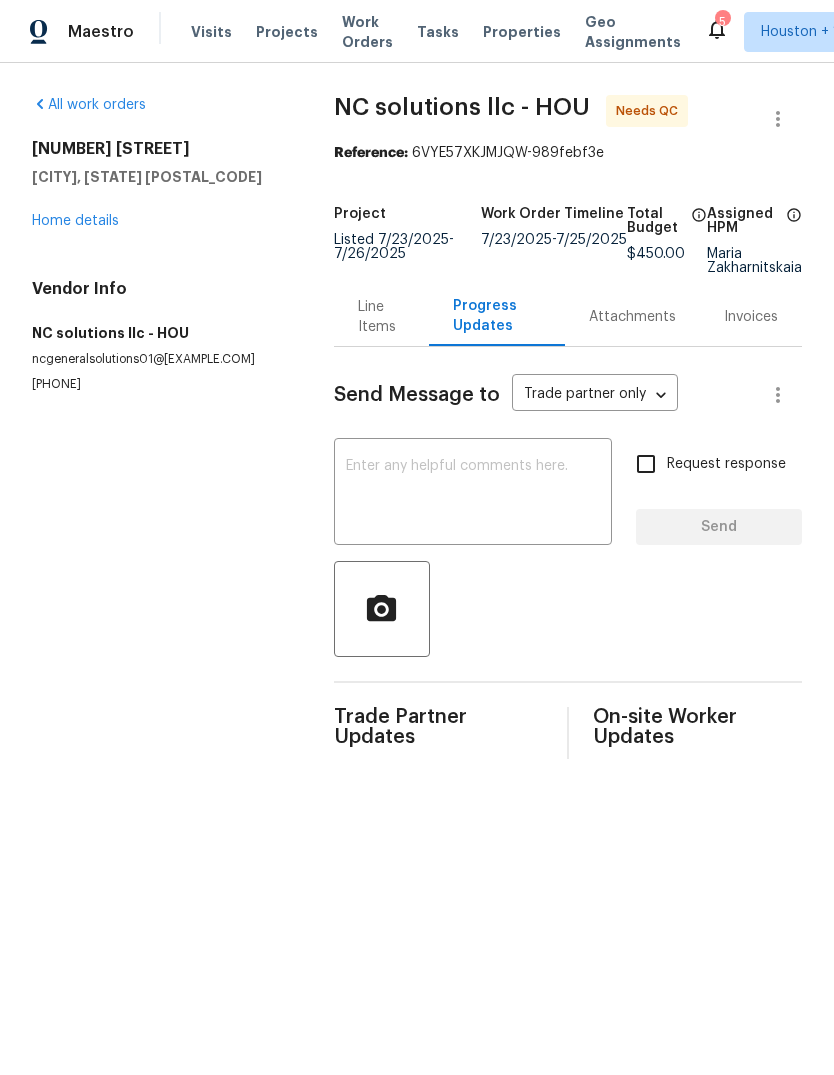 click on "Line Items" at bounding box center [381, 317] 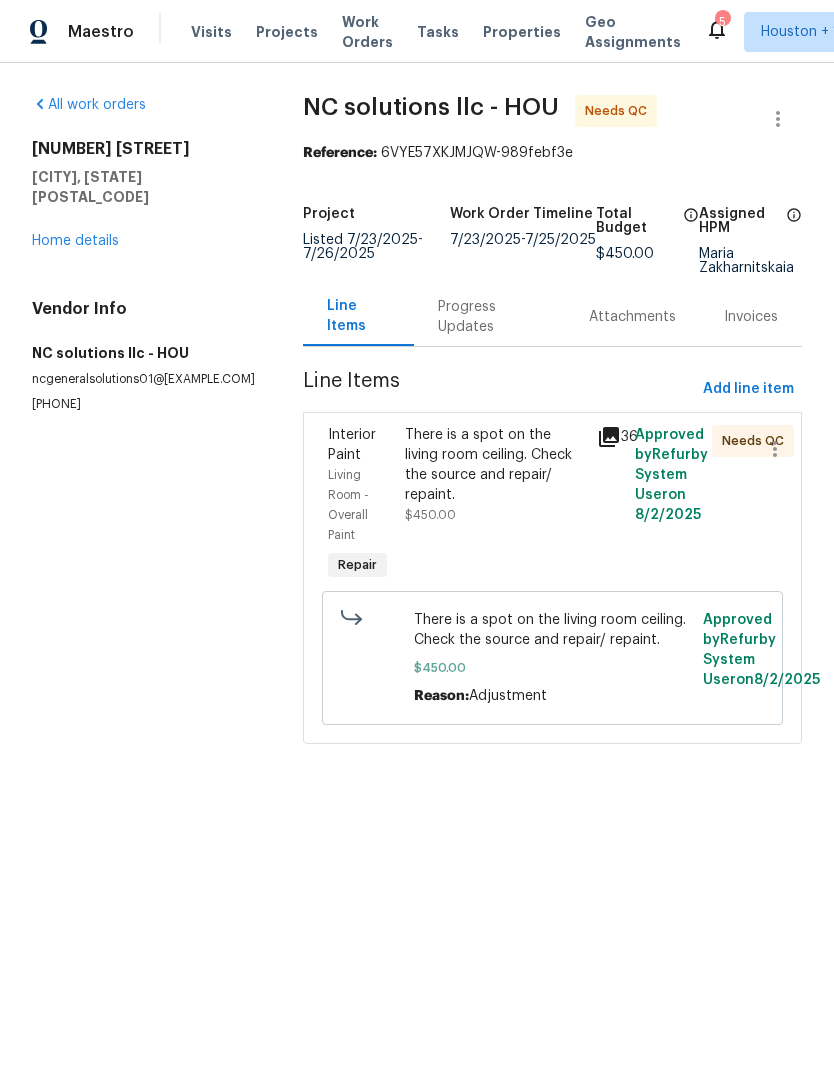 click on "There is a spot on the living room ceiling. Check the source and repair/ repaint." at bounding box center [495, 465] 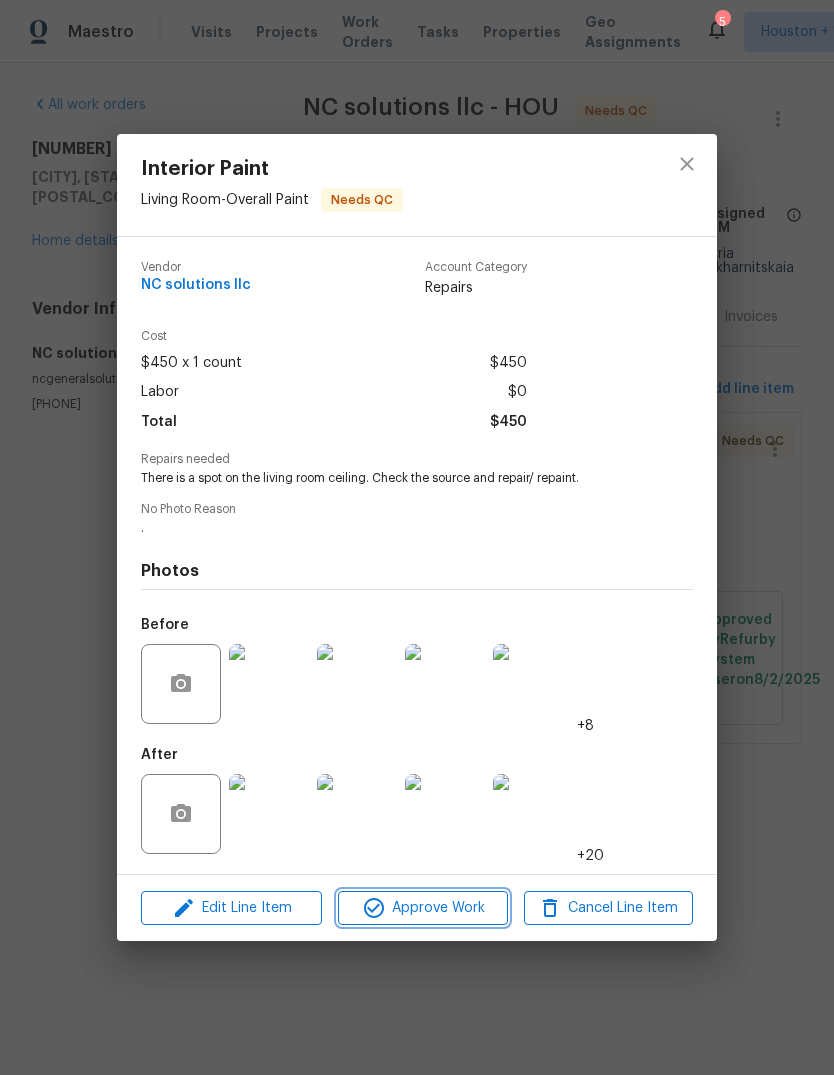 click on "Approve Work" at bounding box center (422, 908) 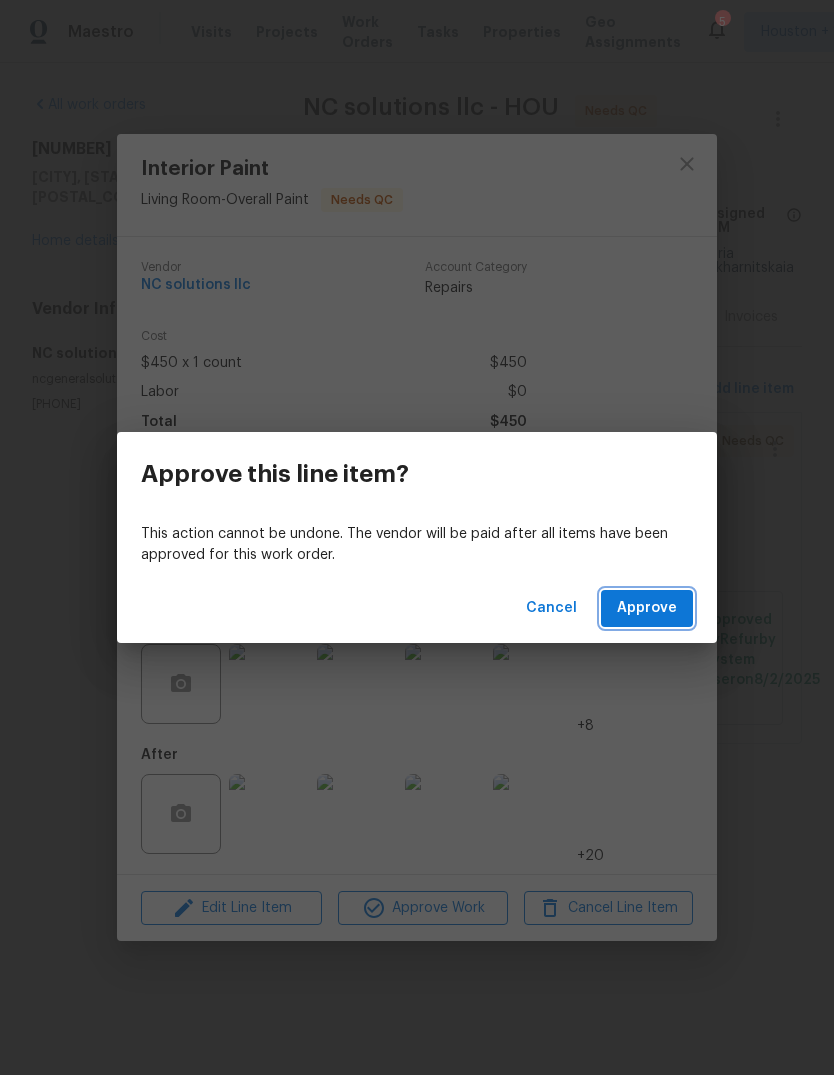 click on "Approve" at bounding box center (647, 608) 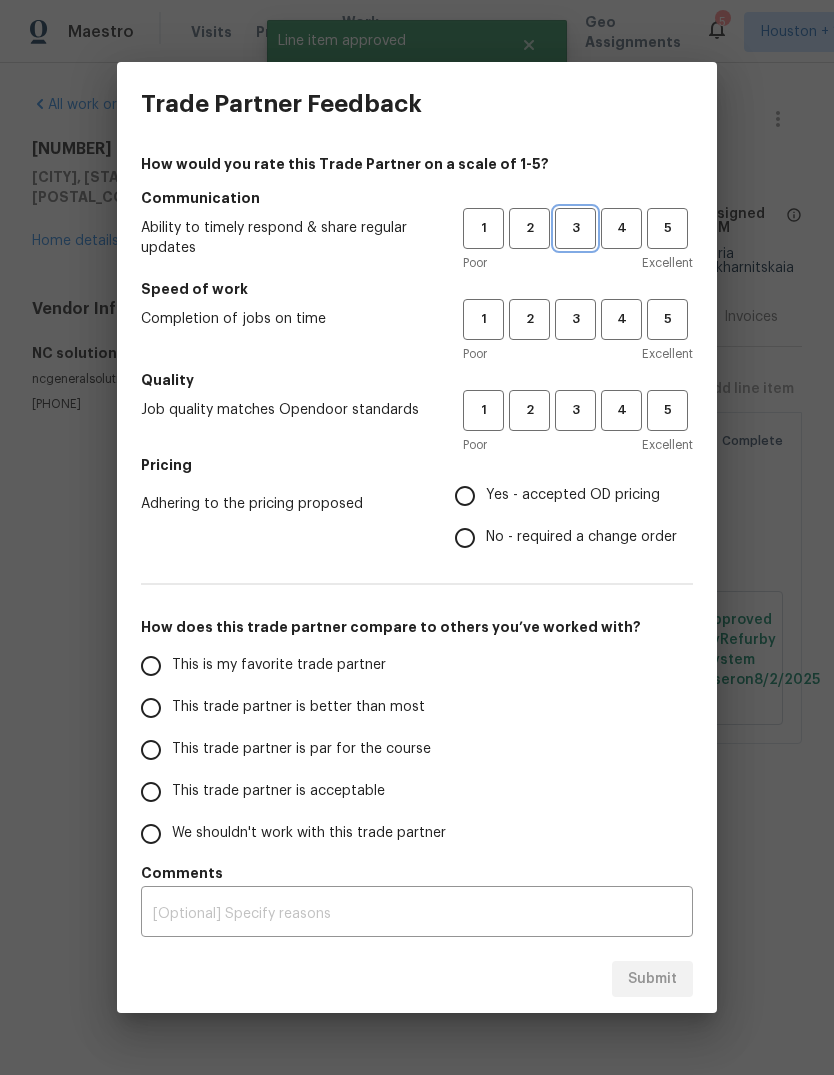 click on "3" at bounding box center (575, 228) 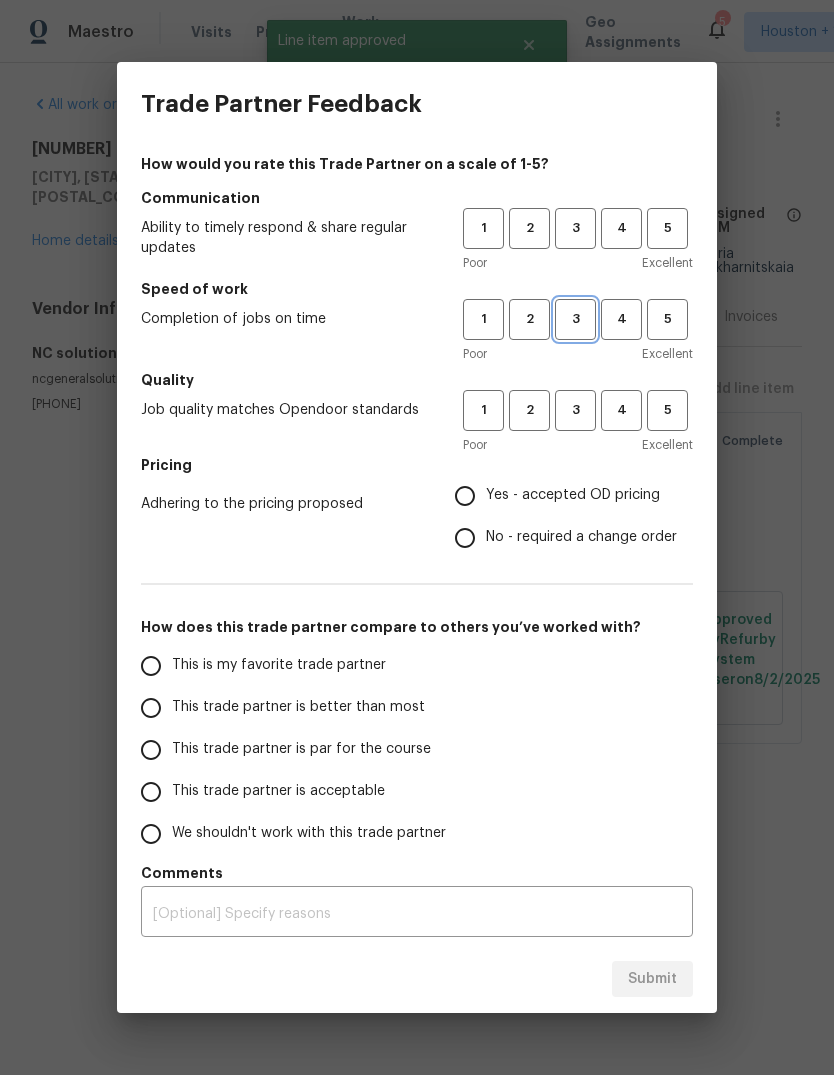 click on "3" at bounding box center (575, 319) 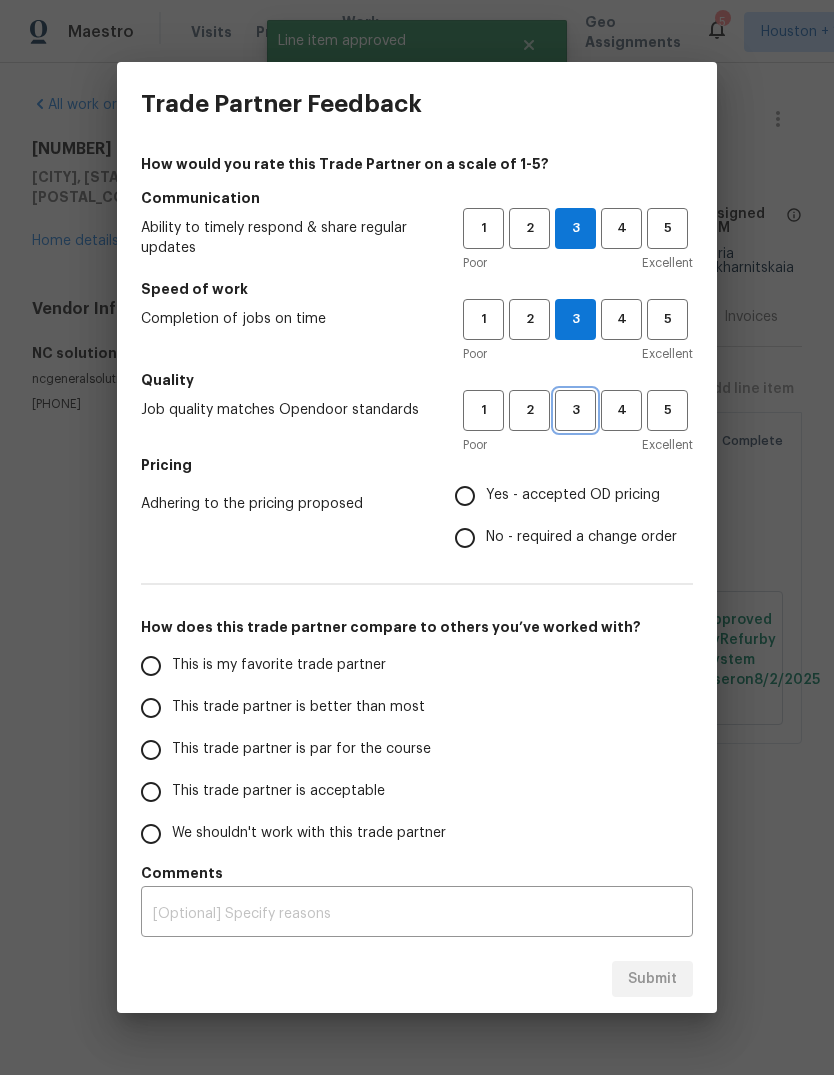 click on "3" at bounding box center (575, 410) 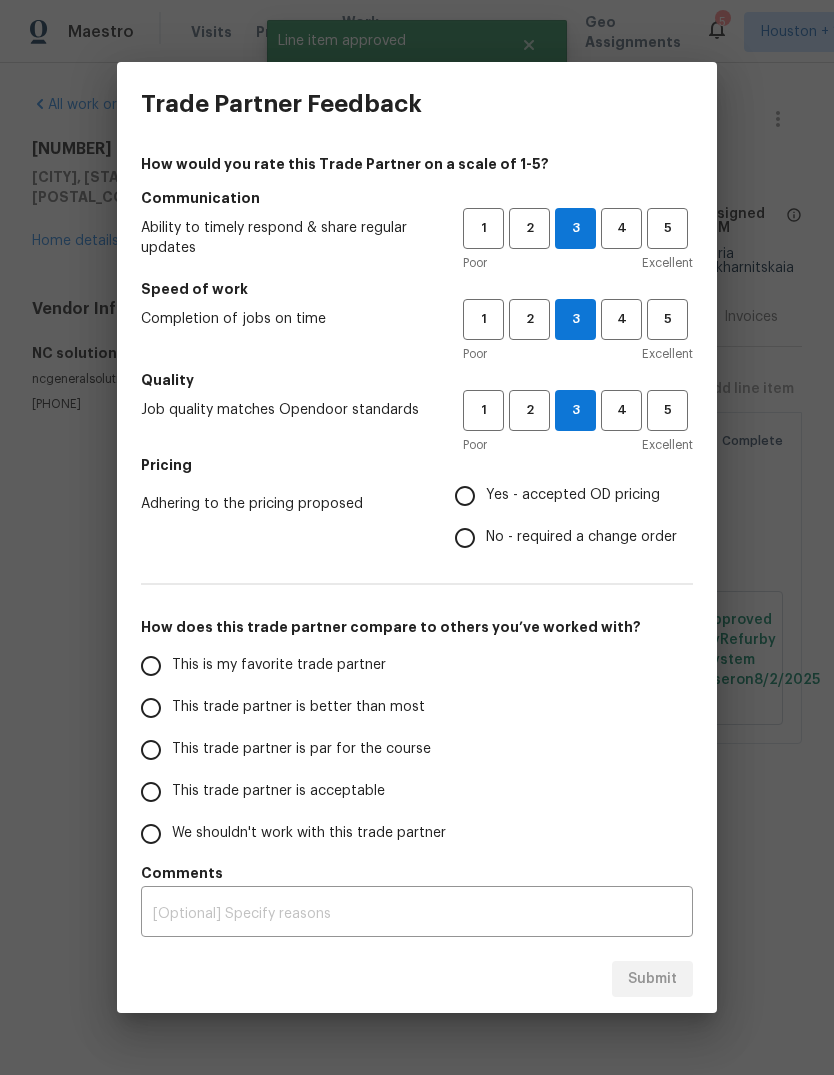 click on "Yes - accepted OD pricing" at bounding box center [560, 496] 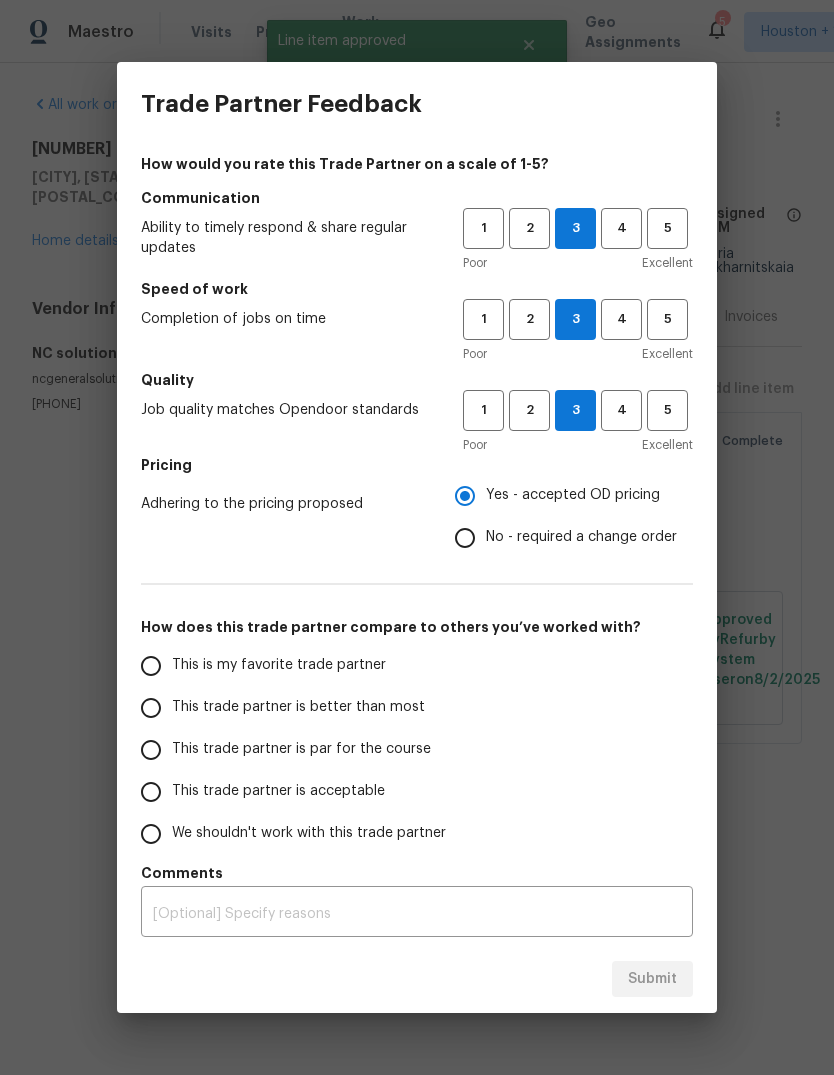 click on "Yes - accepted OD pricing" at bounding box center (465, 496) 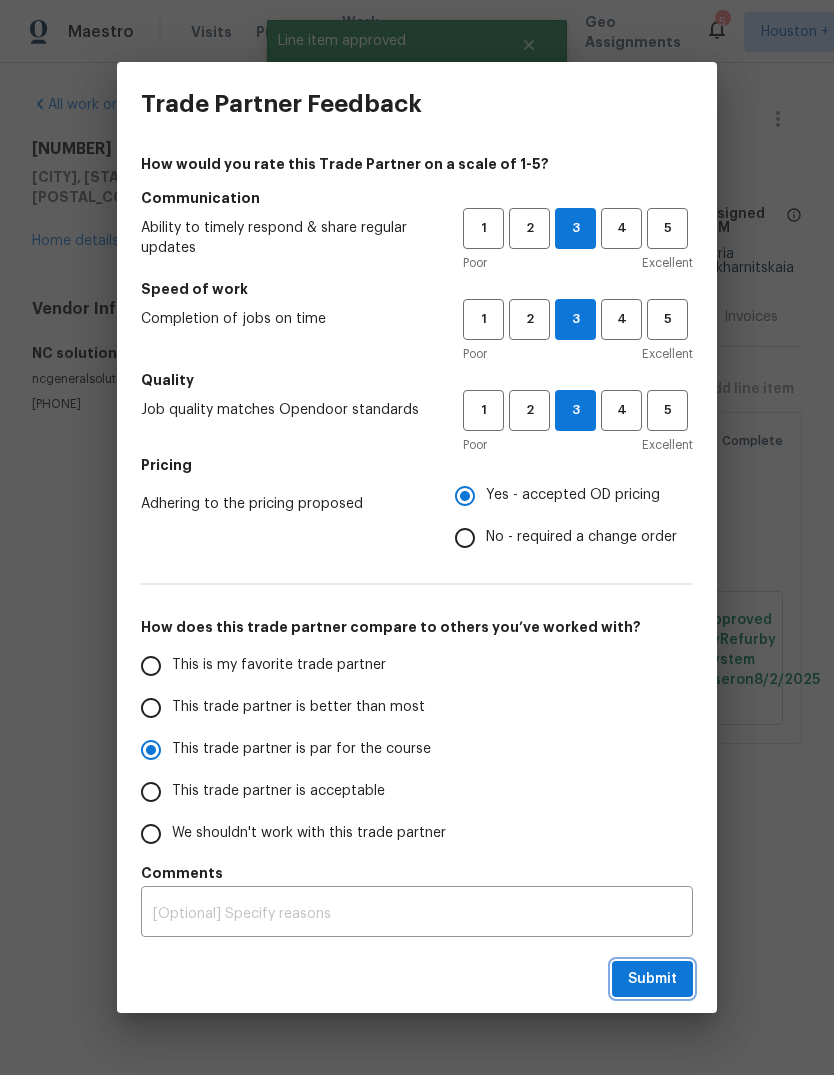 click on "Submit" at bounding box center (652, 979) 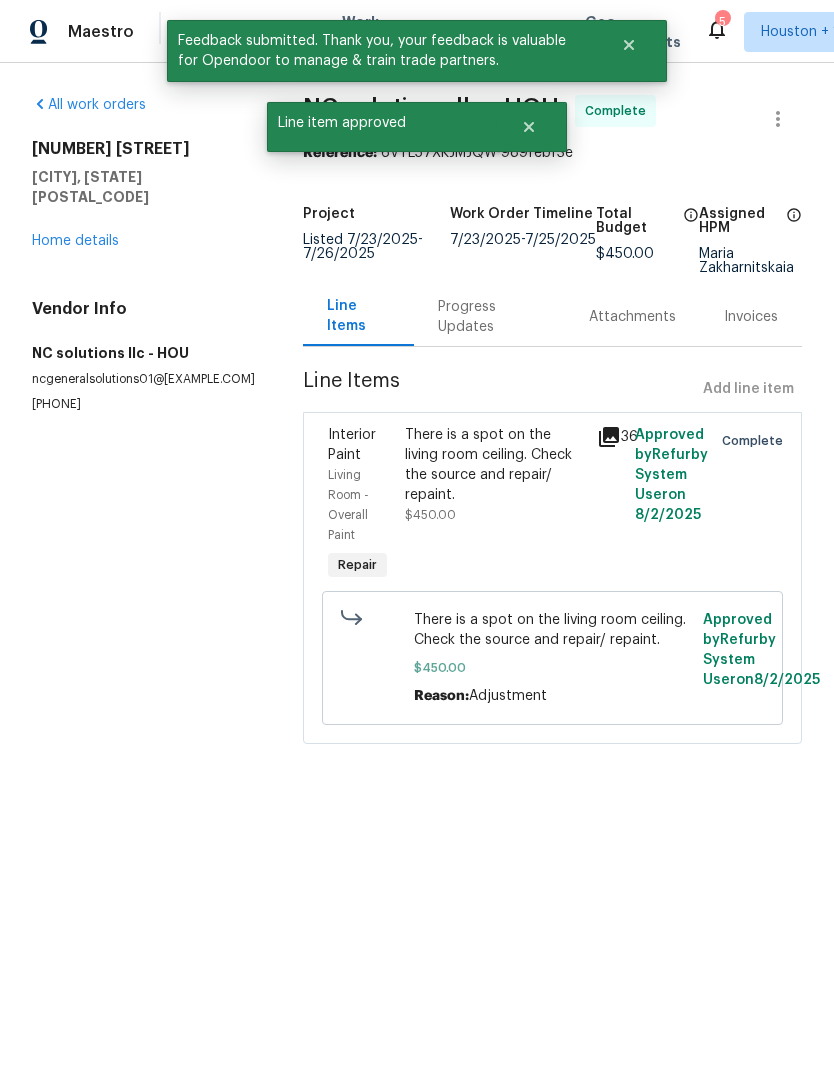 click on "Home details" at bounding box center (75, 241) 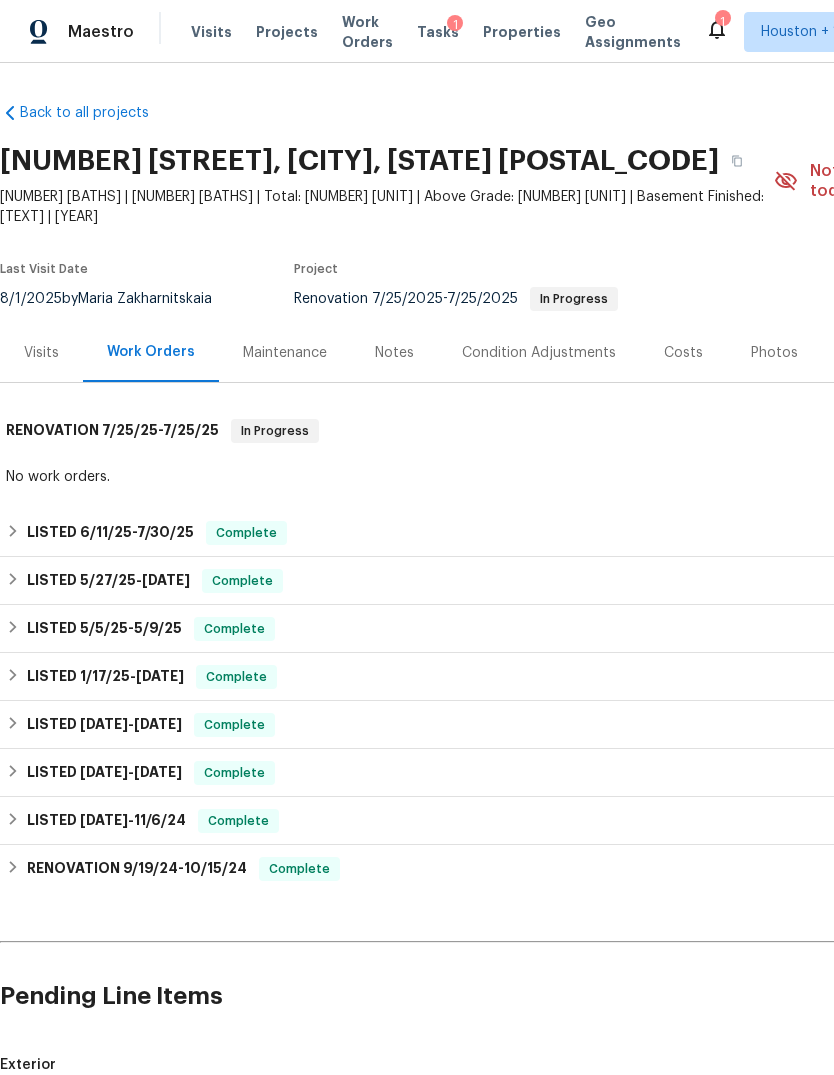 scroll, scrollTop: 0, scrollLeft: 0, axis: both 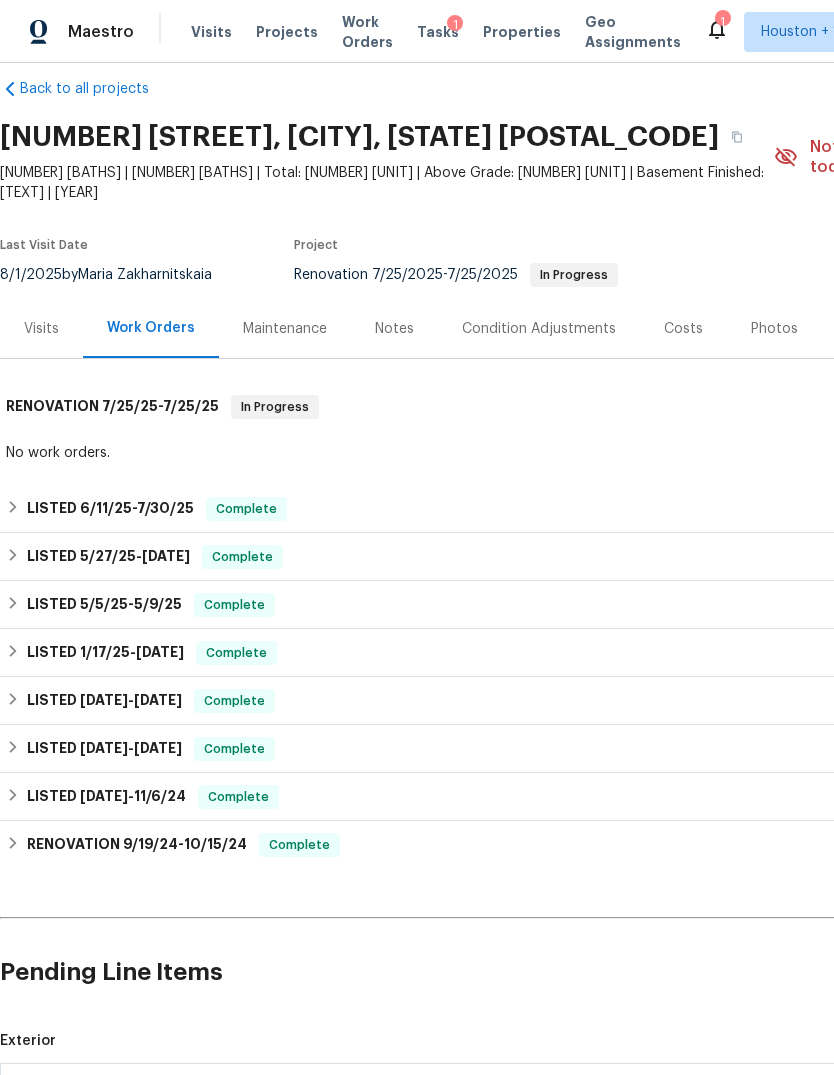 click on "Projects" at bounding box center [287, 32] 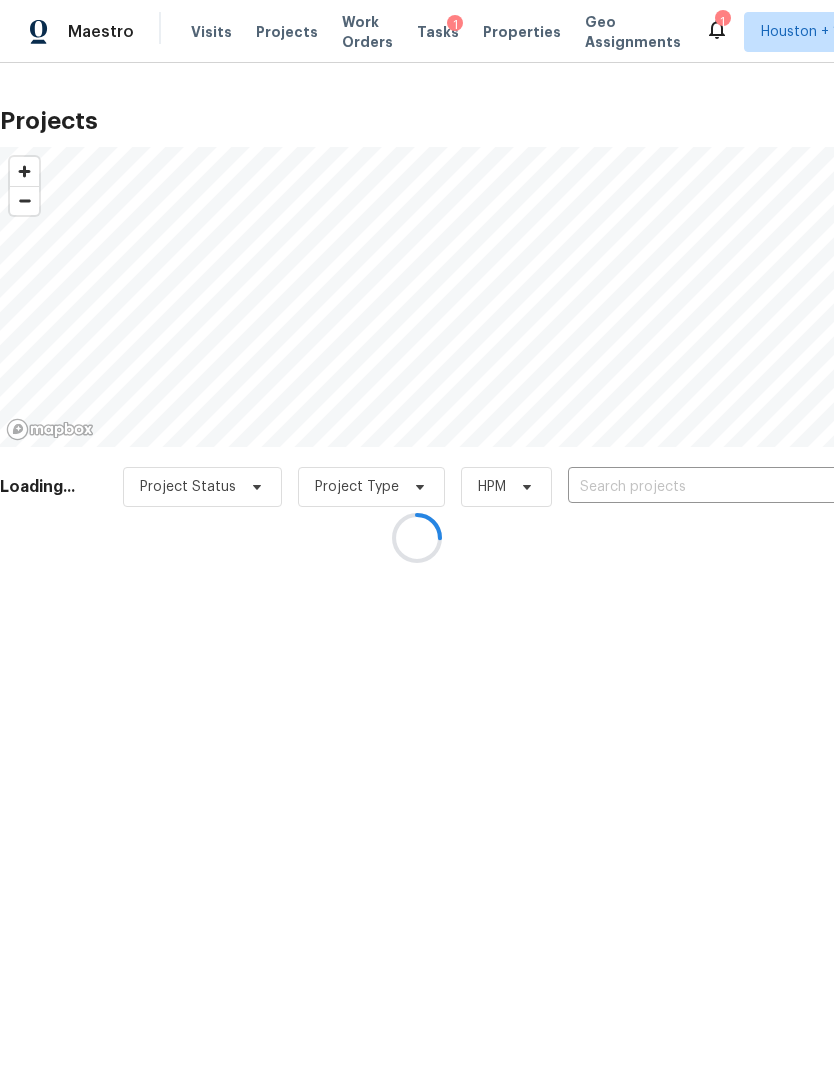 click at bounding box center [682, 487] 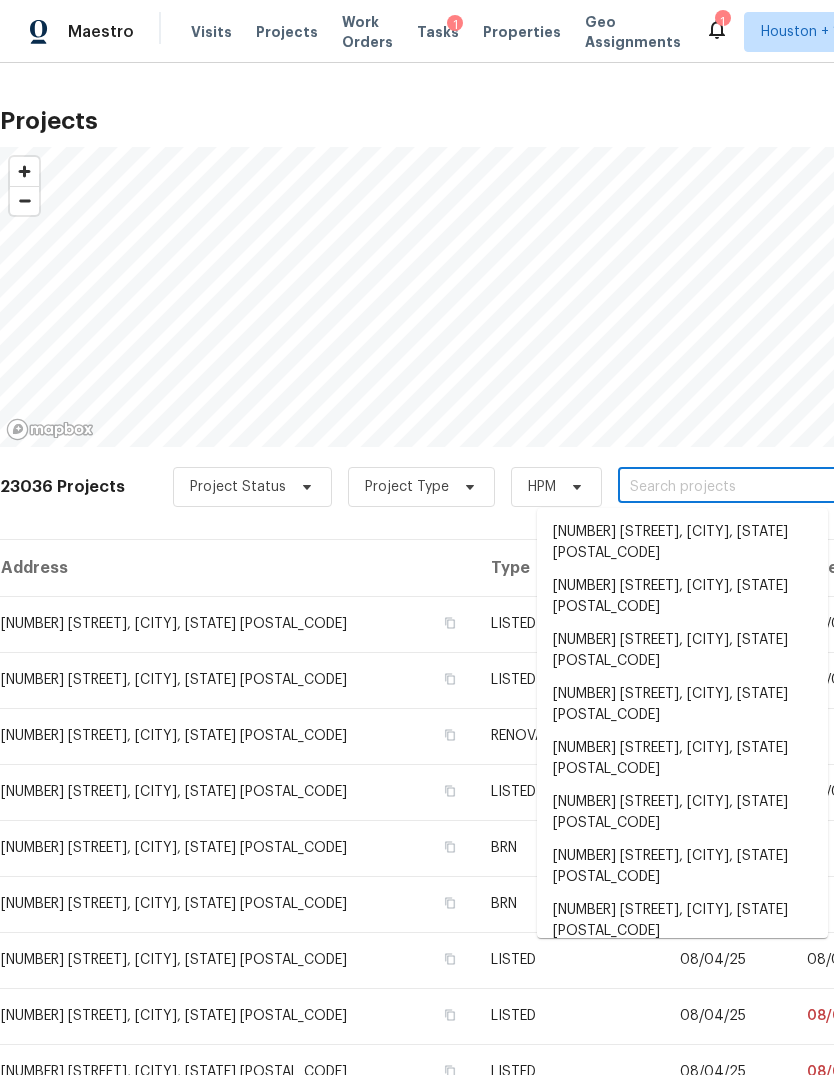 click at bounding box center (732, 487) 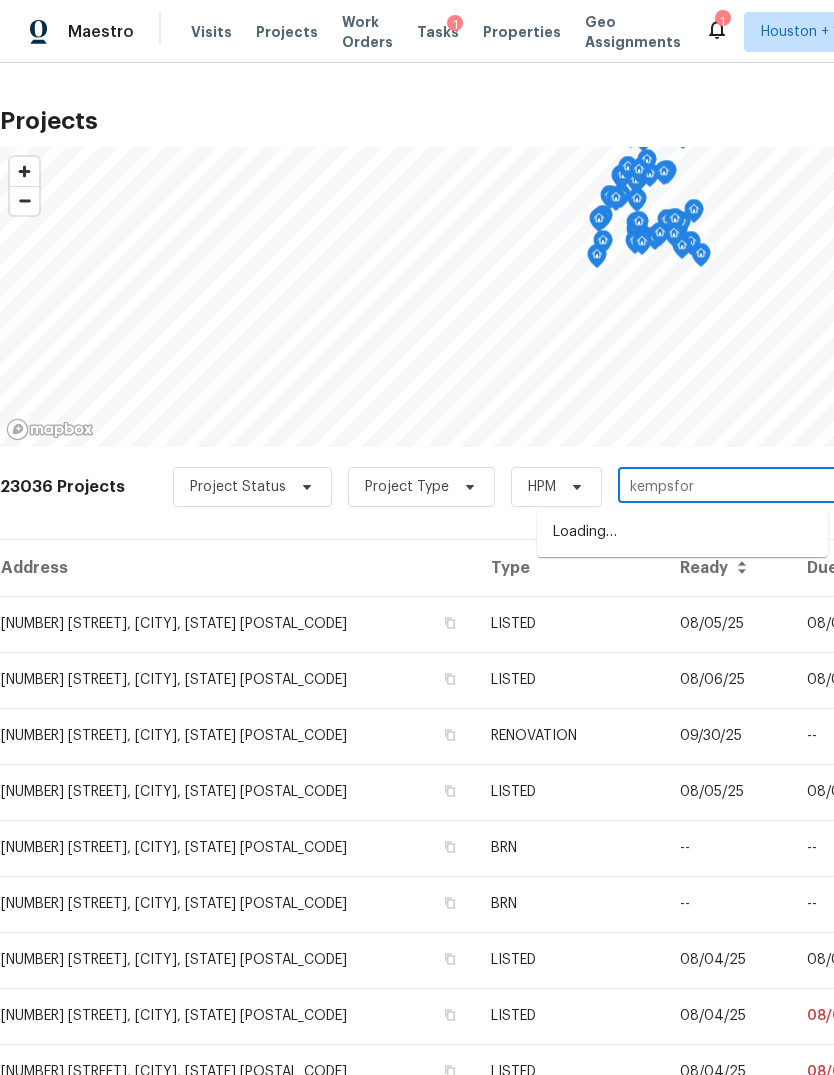 type on "kempsford" 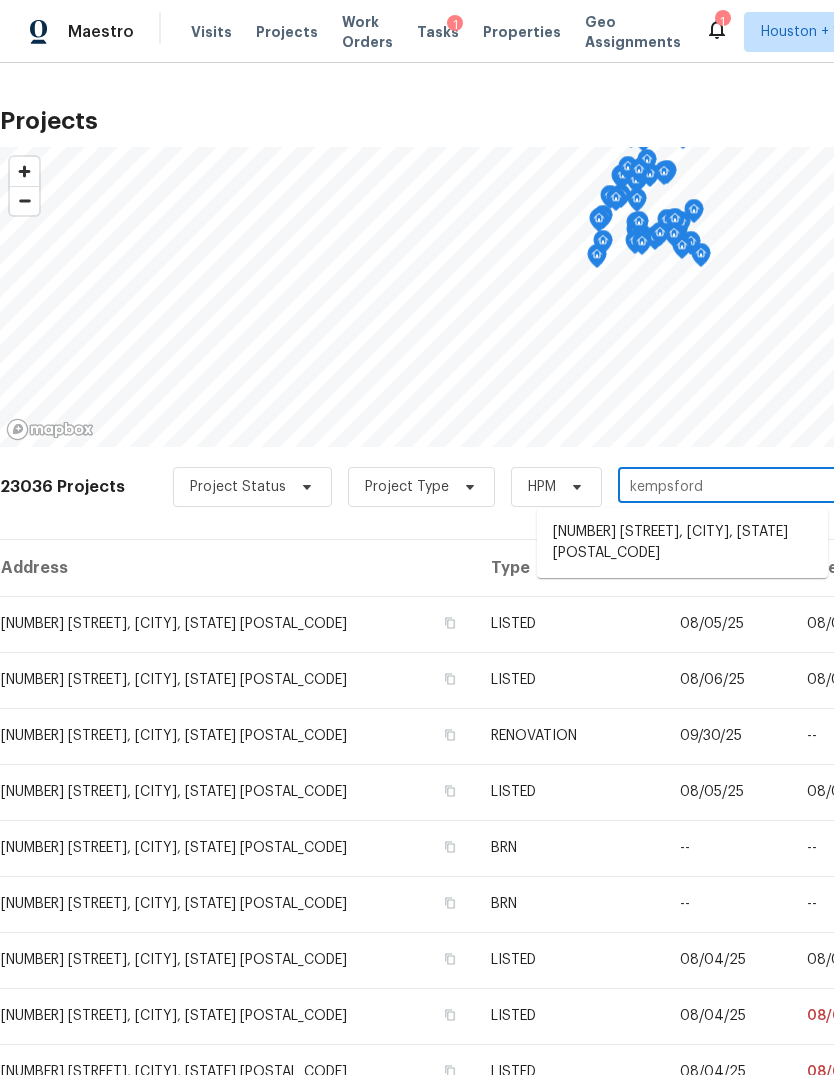 click on "[NUMBER] [STREET], [CITY], [STATE] [POSTAL_CODE]" at bounding box center (682, 543) 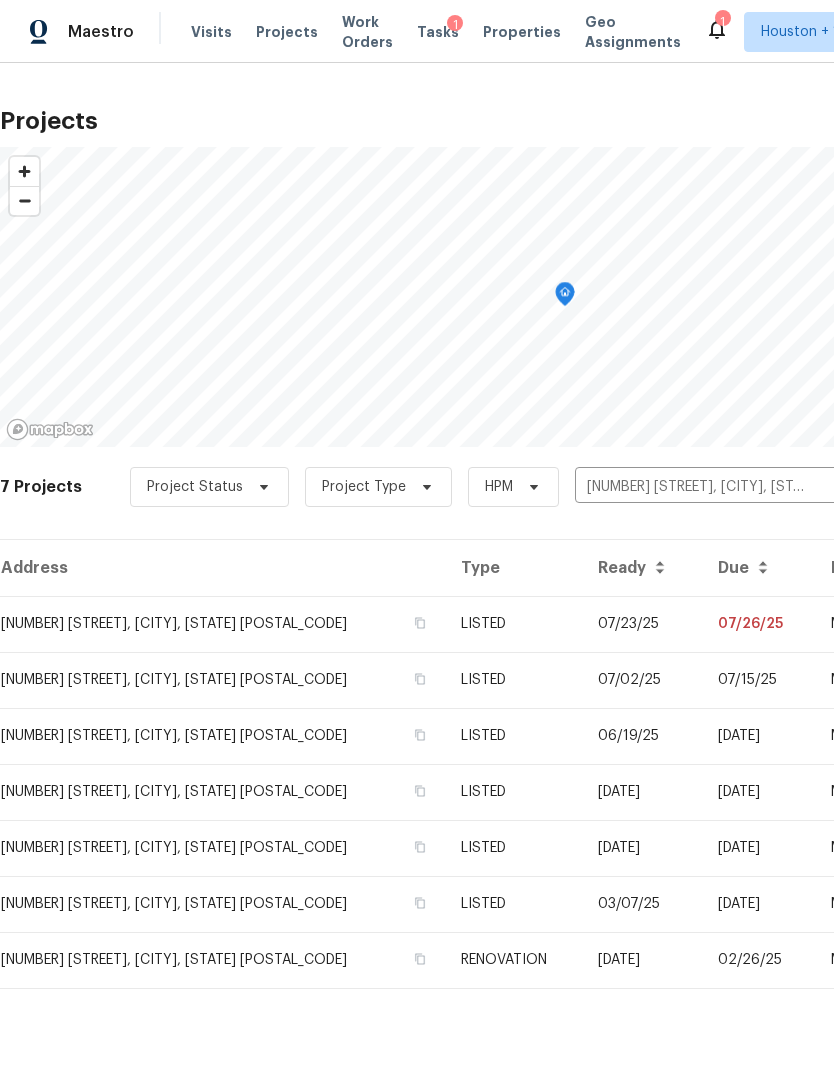 click on "[NUMBER] [STREET], [CITY], [STATE] [POSTAL_CODE]" at bounding box center (222, 624) 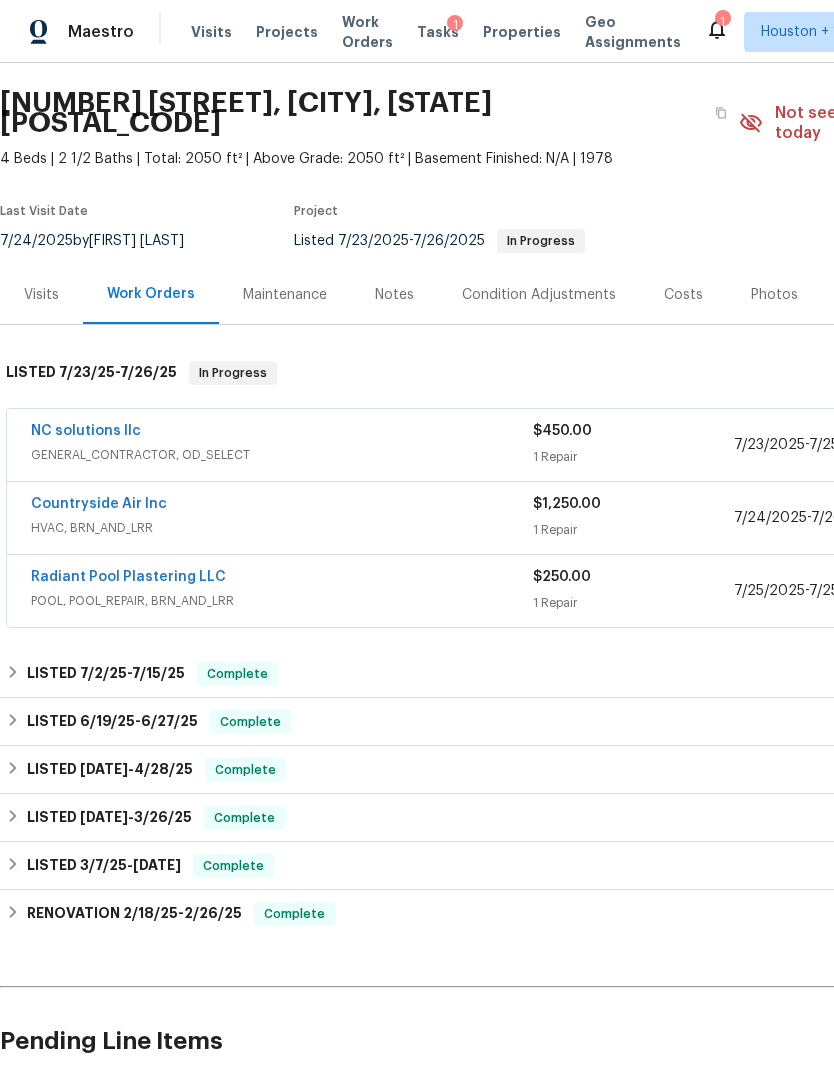 scroll, scrollTop: 58, scrollLeft: 0, axis: vertical 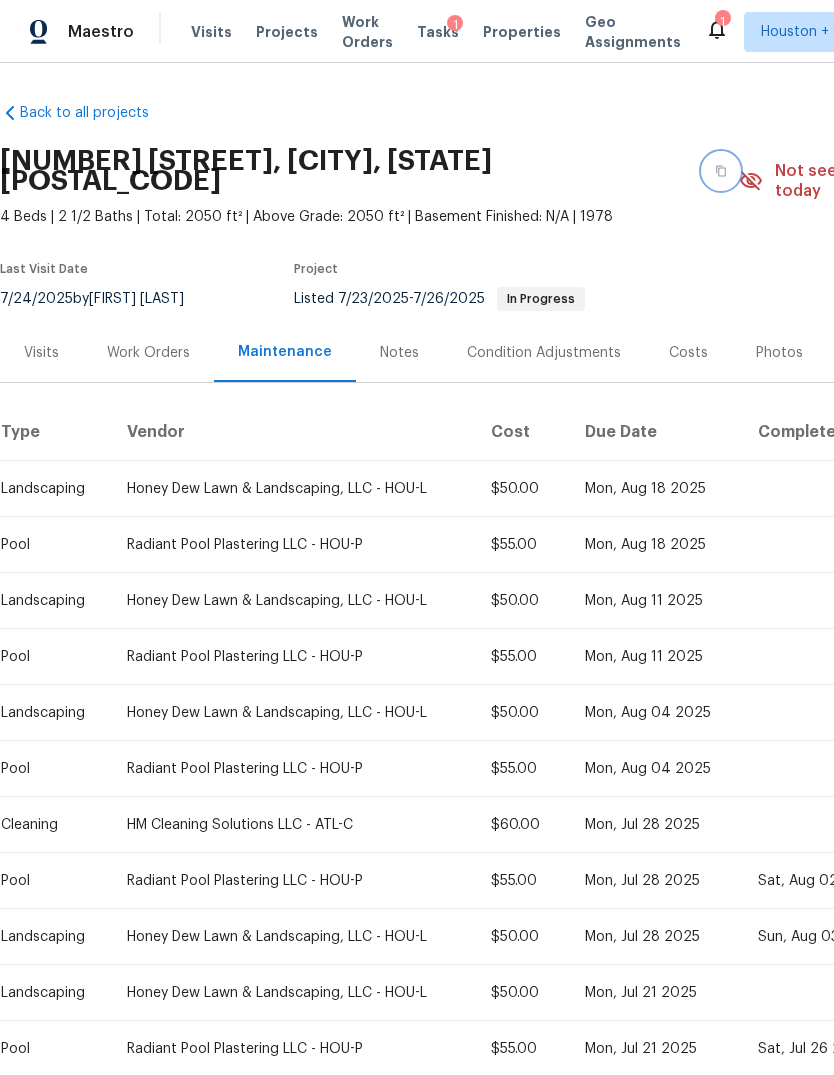 click 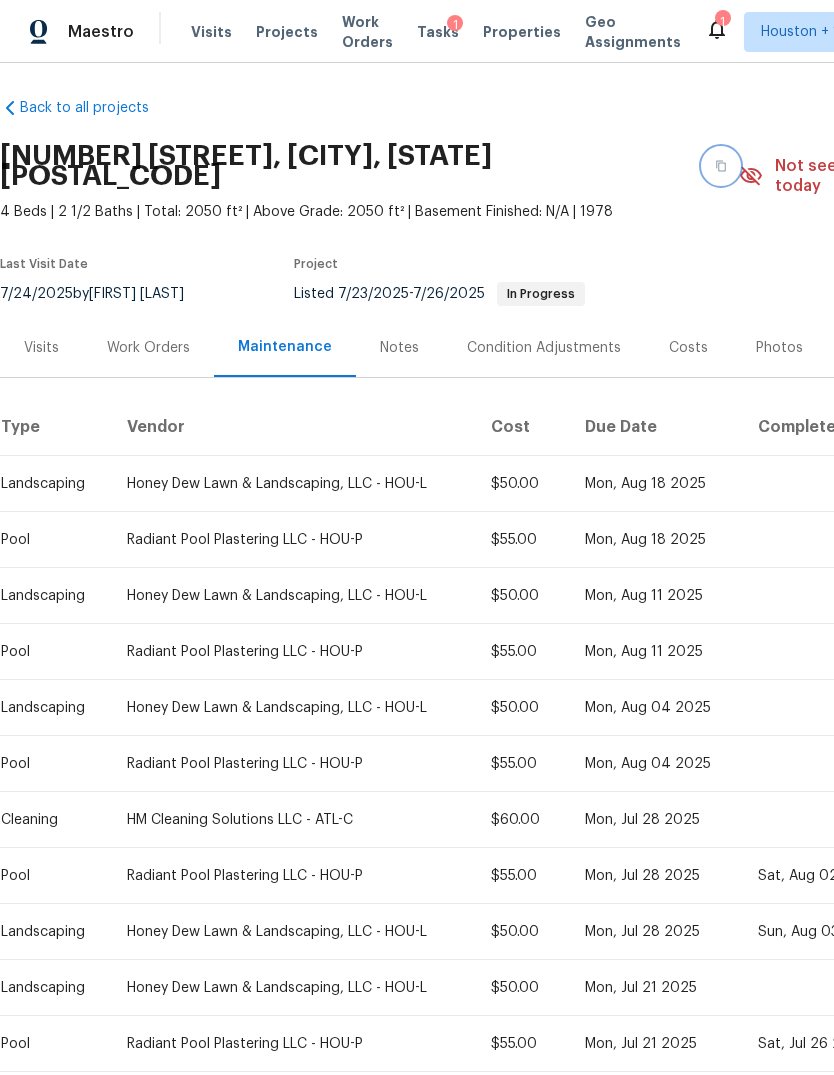 scroll, scrollTop: 5, scrollLeft: 0, axis: vertical 